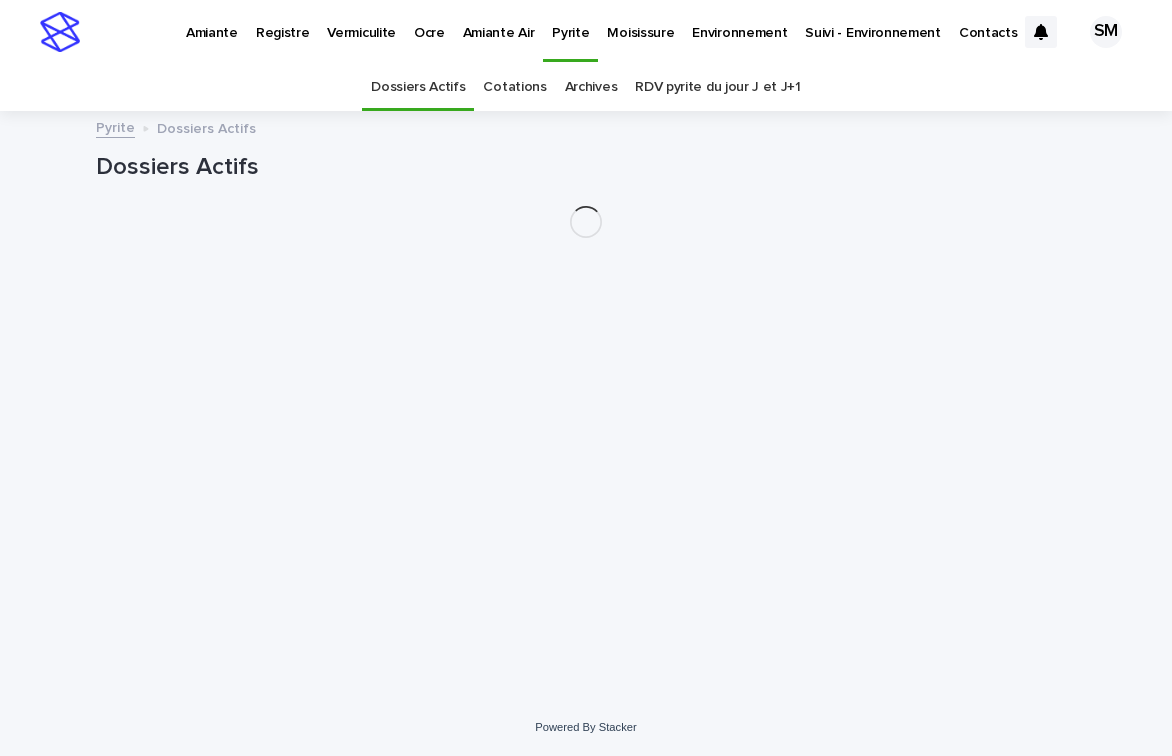 scroll, scrollTop: 0, scrollLeft: 0, axis: both 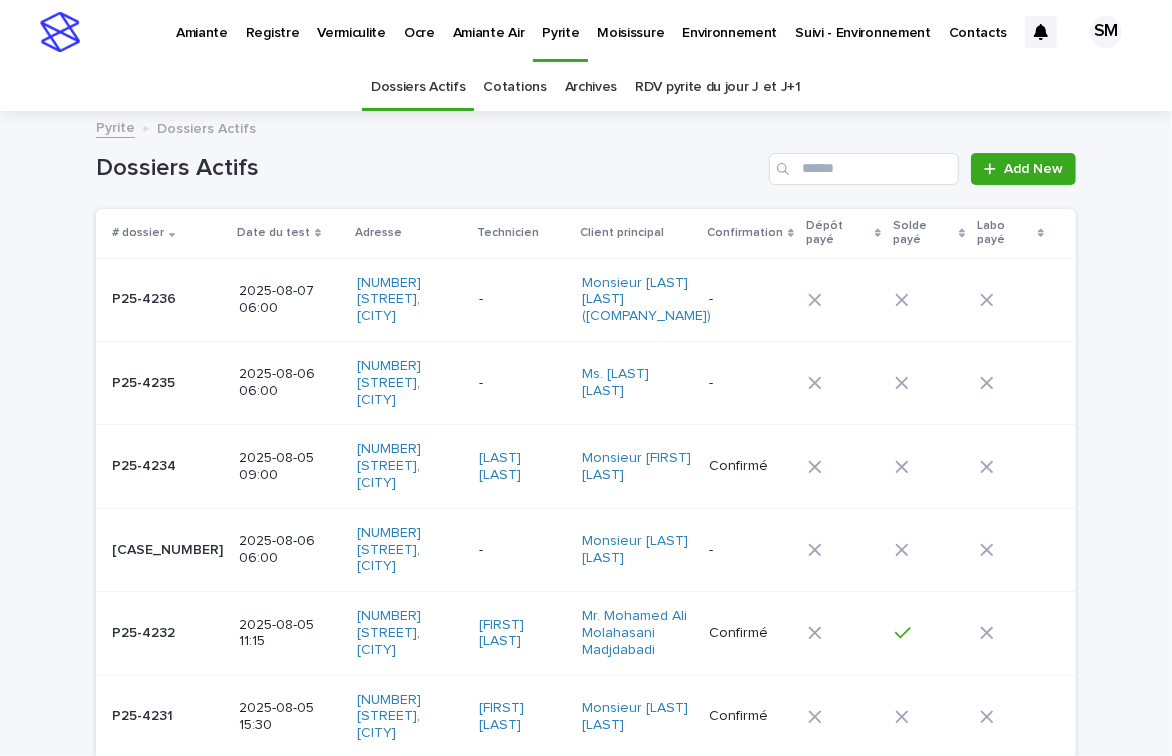 click on "Environnement" at bounding box center (729, 21) 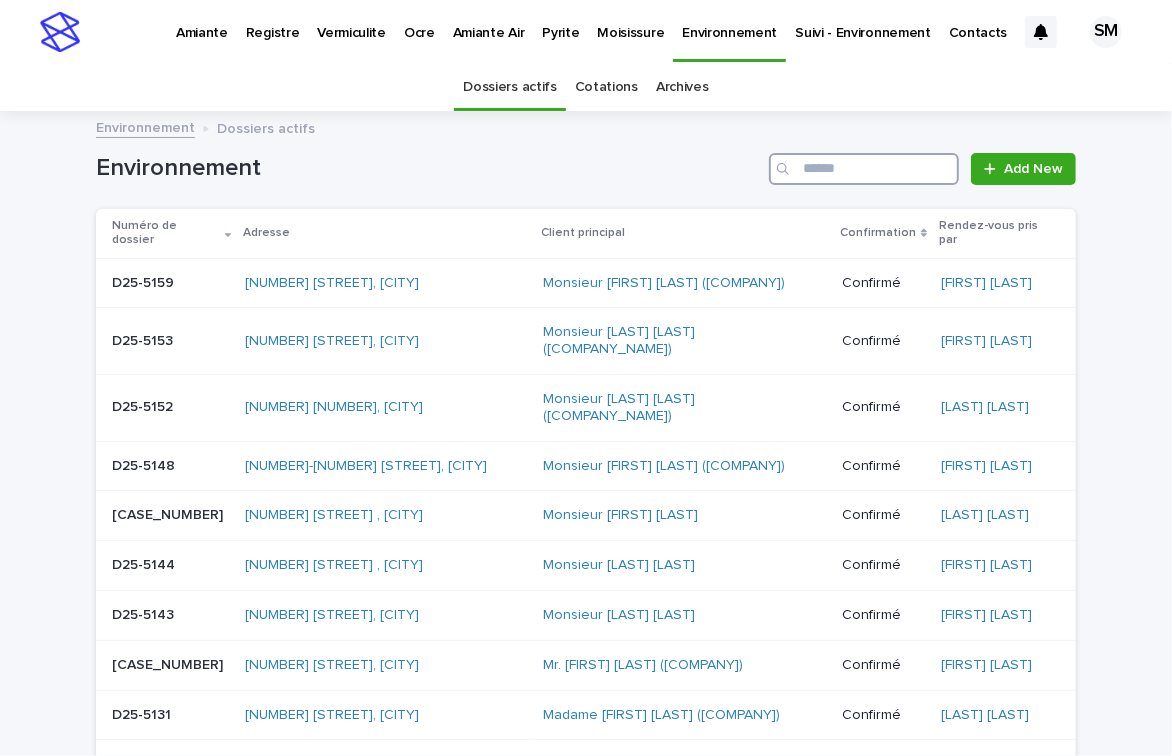 click at bounding box center [864, 169] 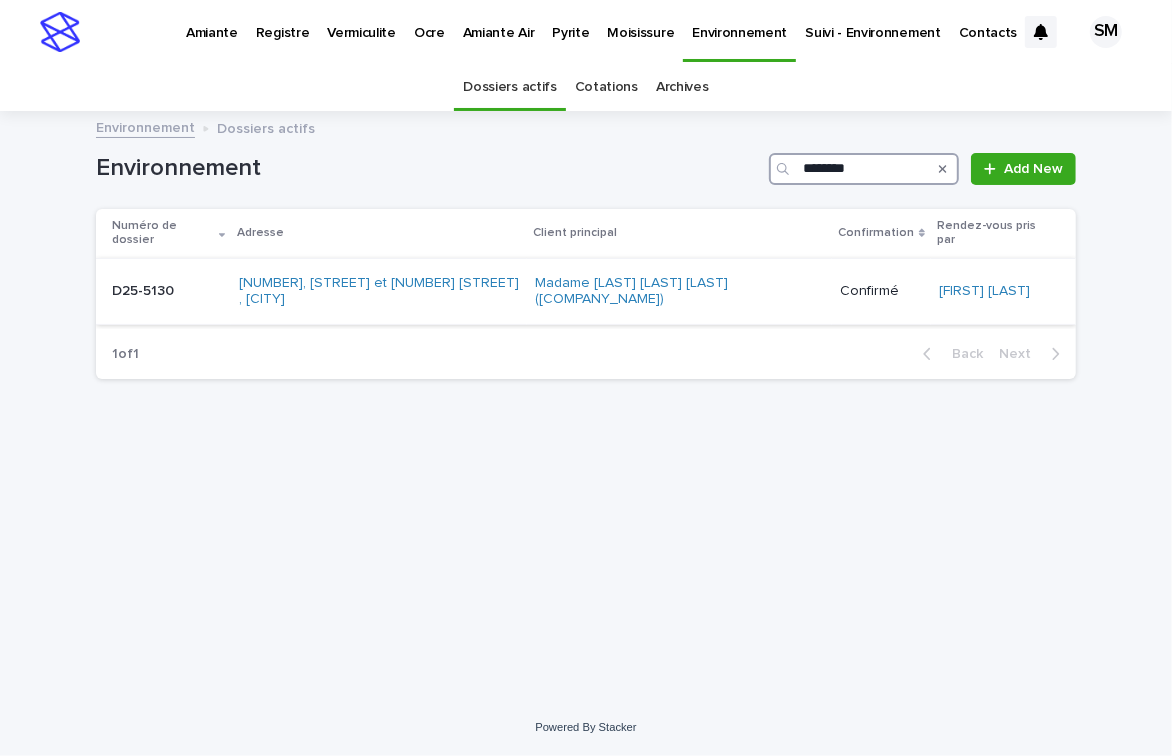 type on "********" 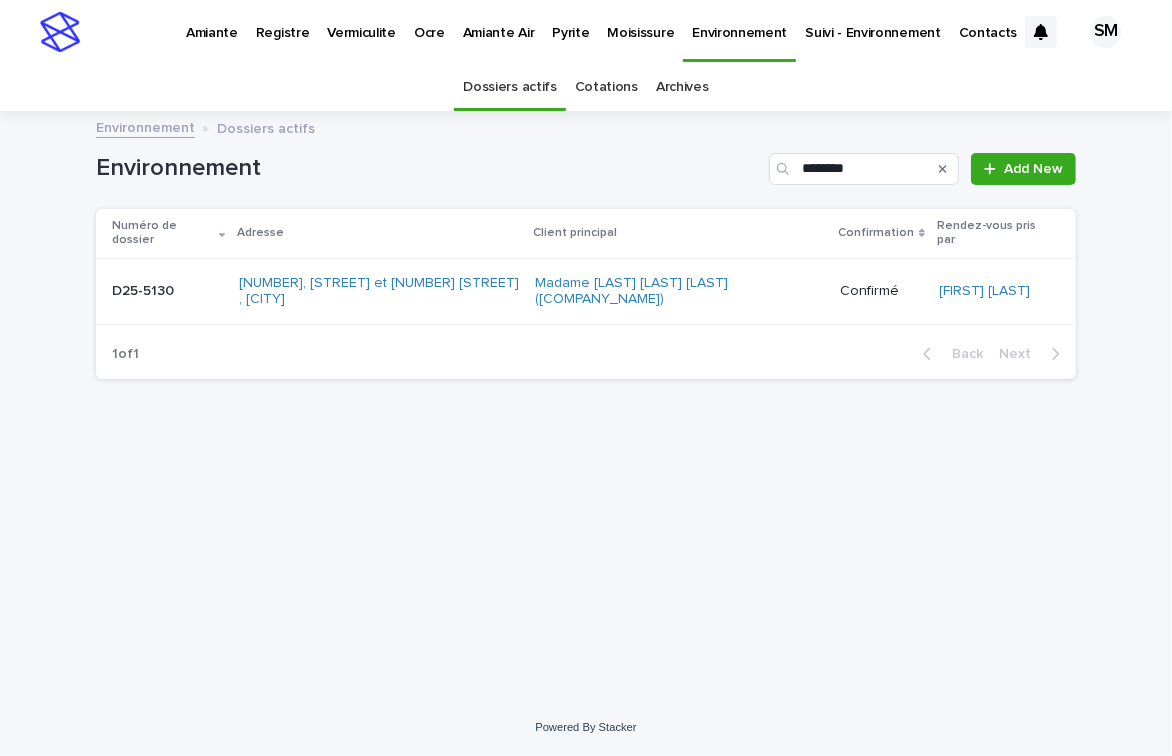 click on "[ID] [ID]" at bounding box center (167, 291) 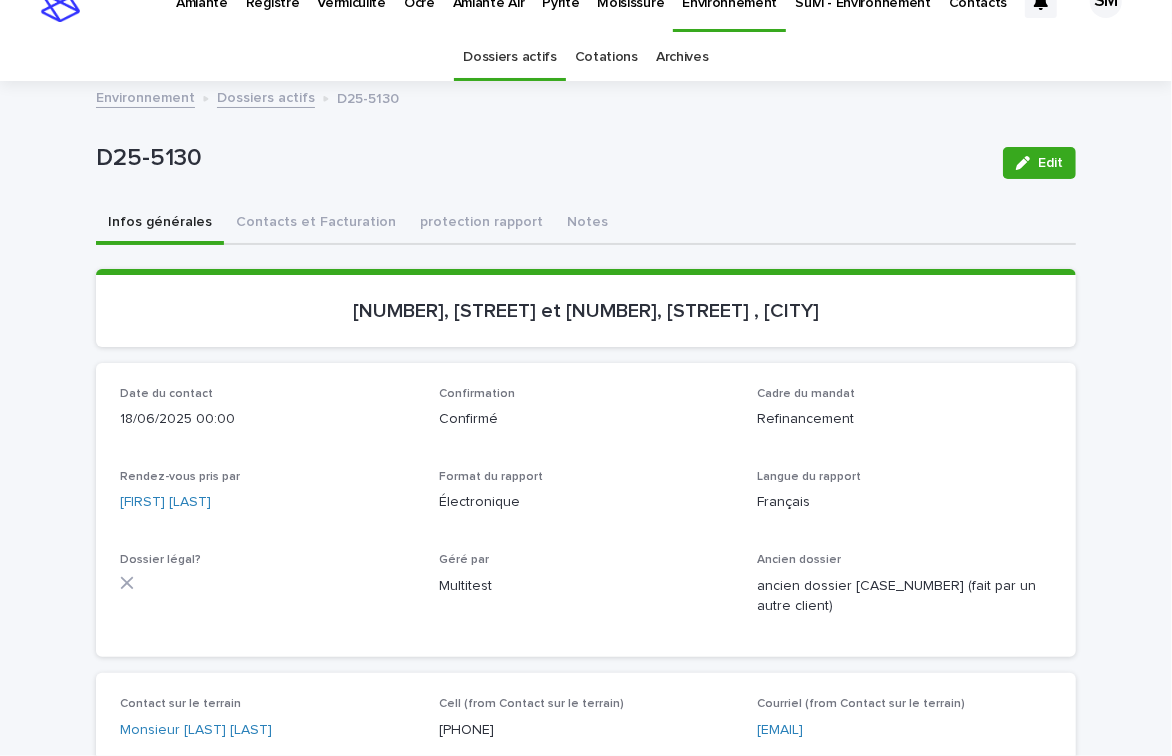 scroll, scrollTop: 23, scrollLeft: 0, axis: vertical 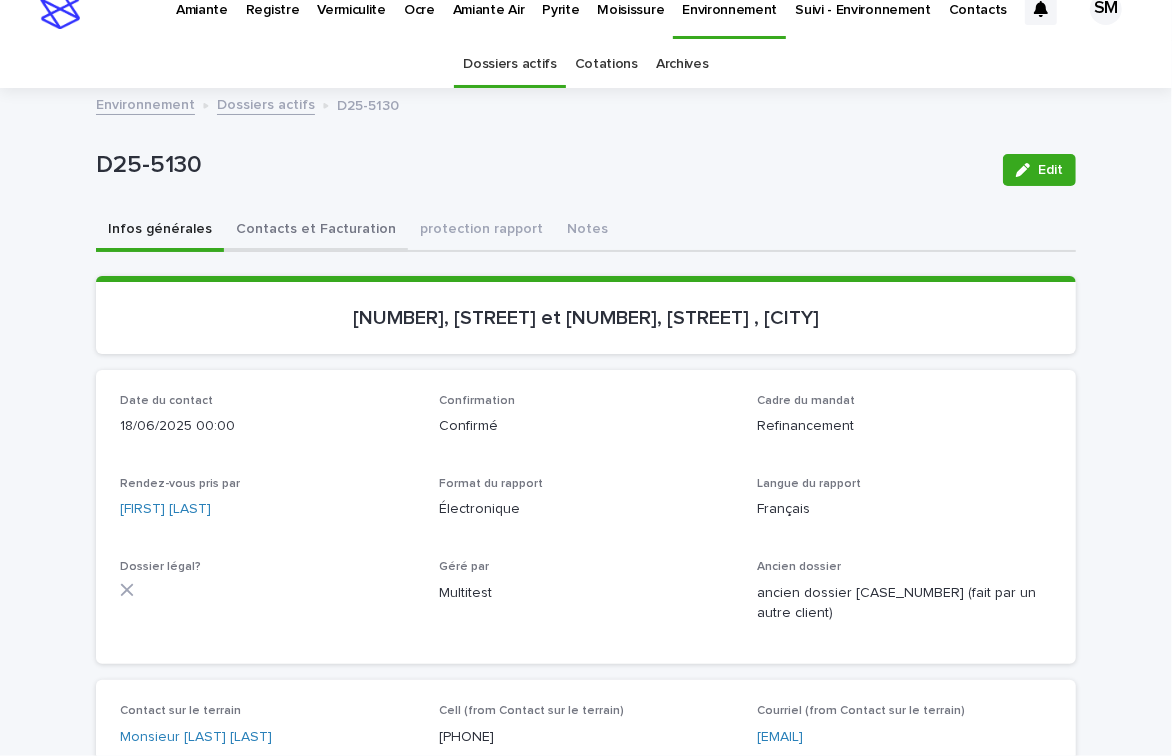 click on "Contacts et Facturation" at bounding box center (316, 231) 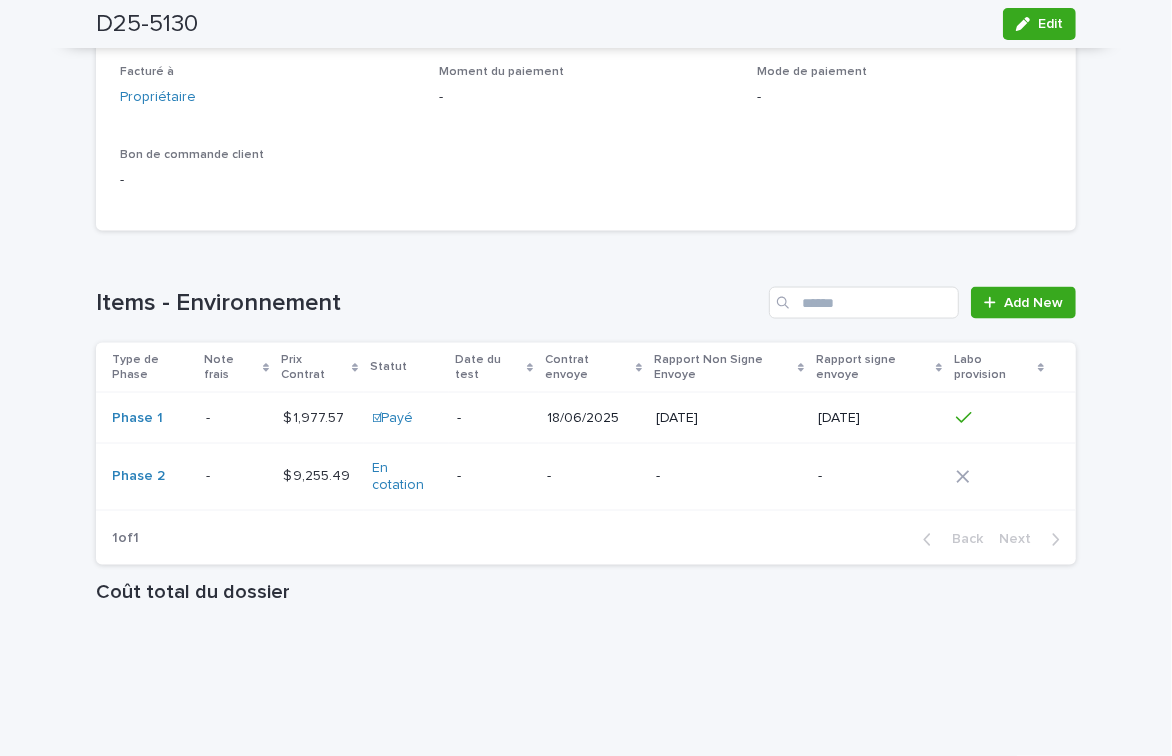 scroll, scrollTop: 1598, scrollLeft: 0, axis: vertical 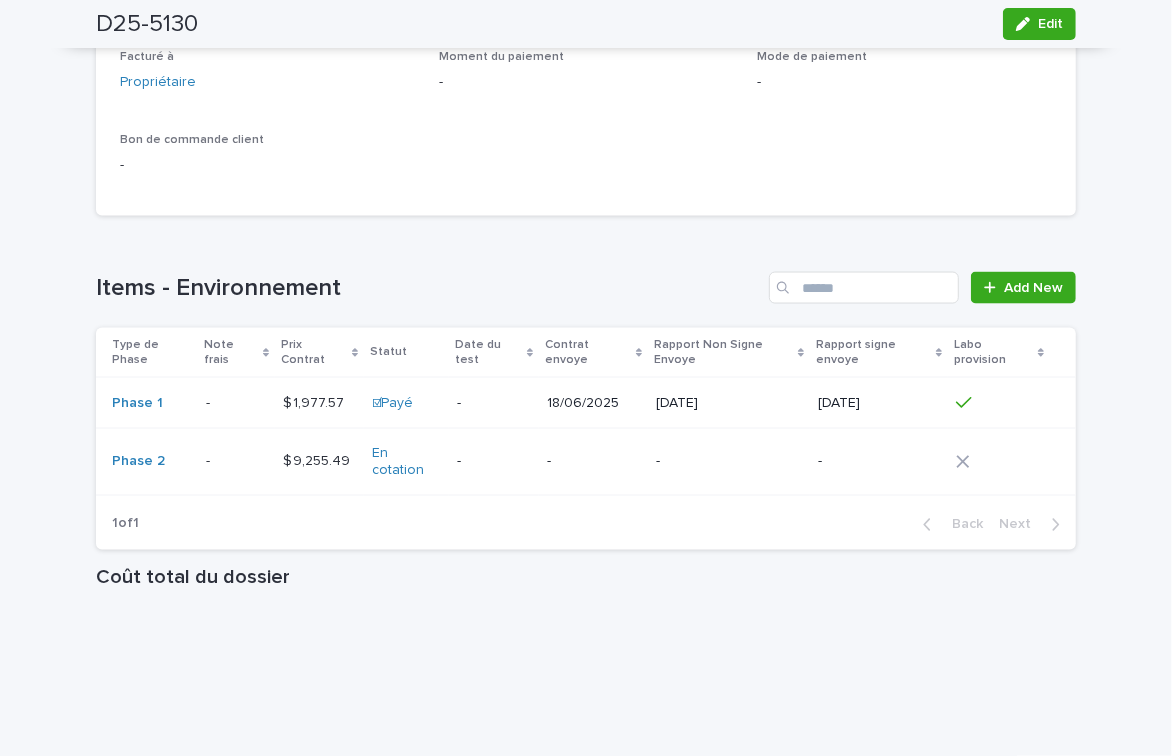 click on "- -" at bounding box center [236, 461] 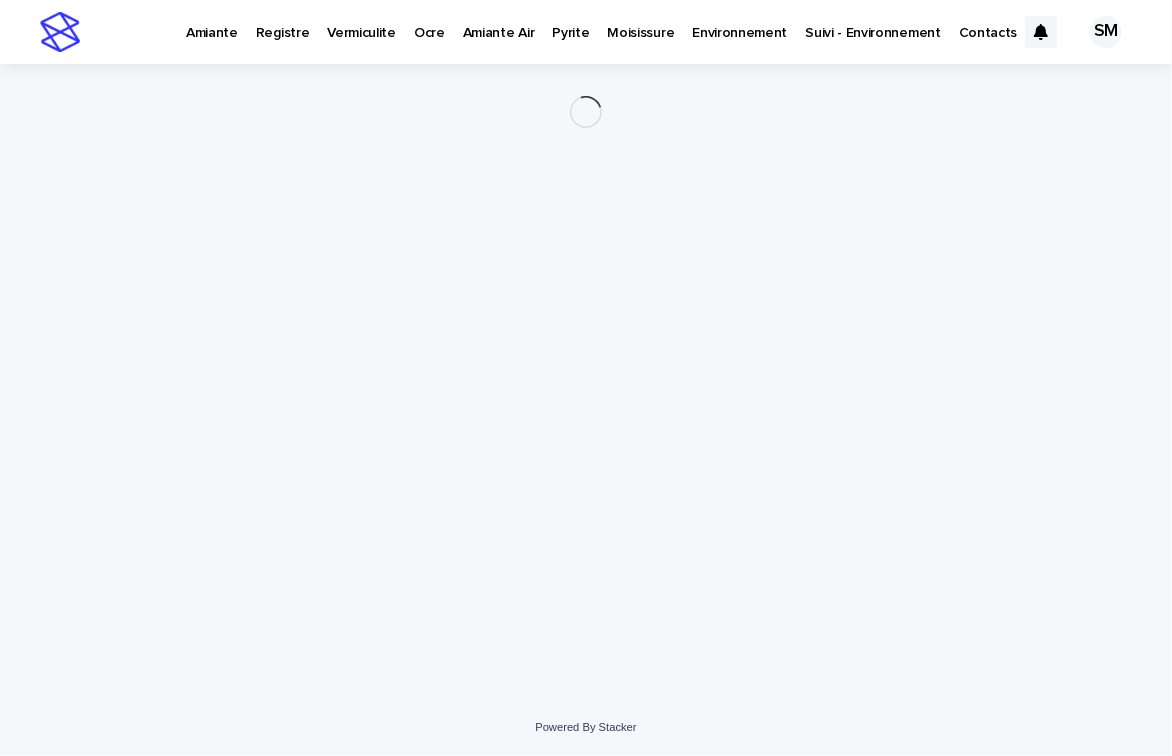 scroll, scrollTop: 0, scrollLeft: 0, axis: both 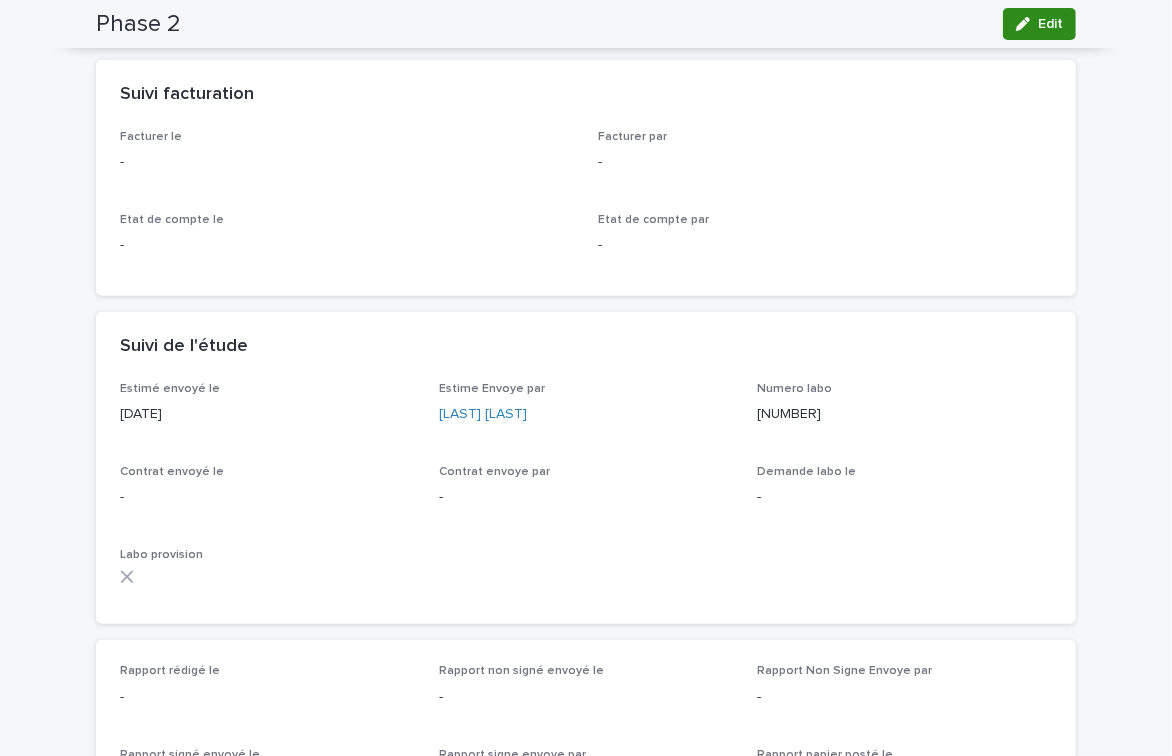 click 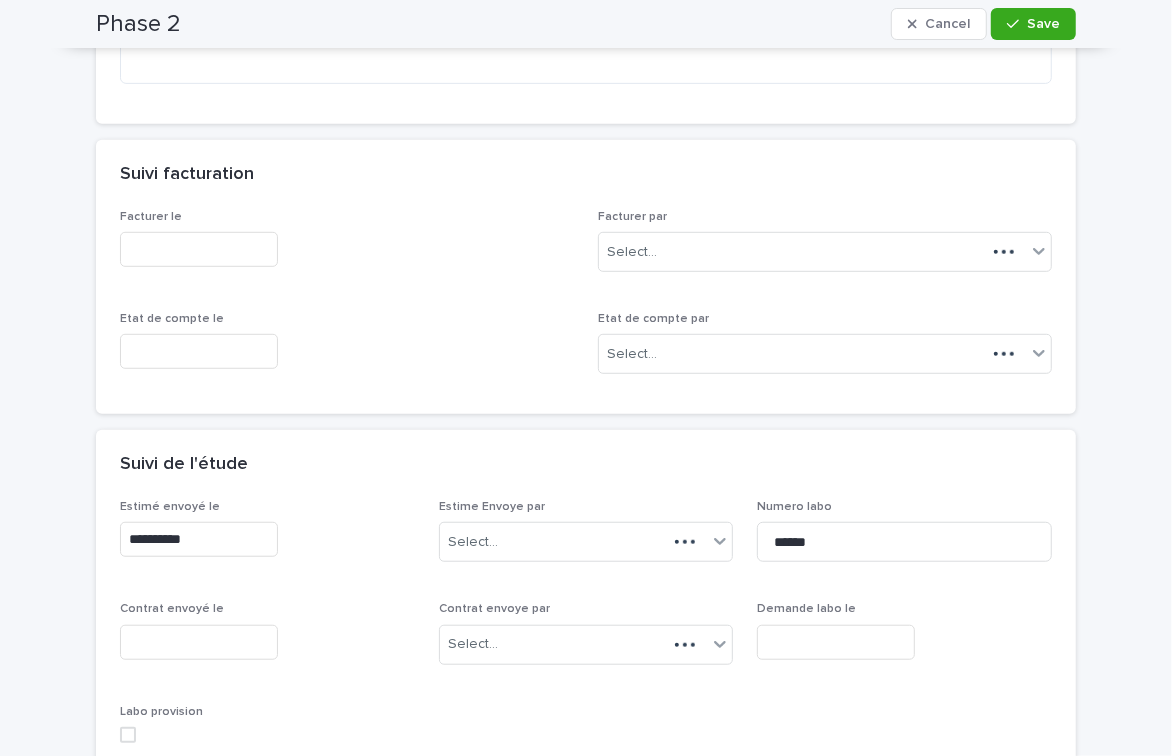 scroll, scrollTop: 667, scrollLeft: 0, axis: vertical 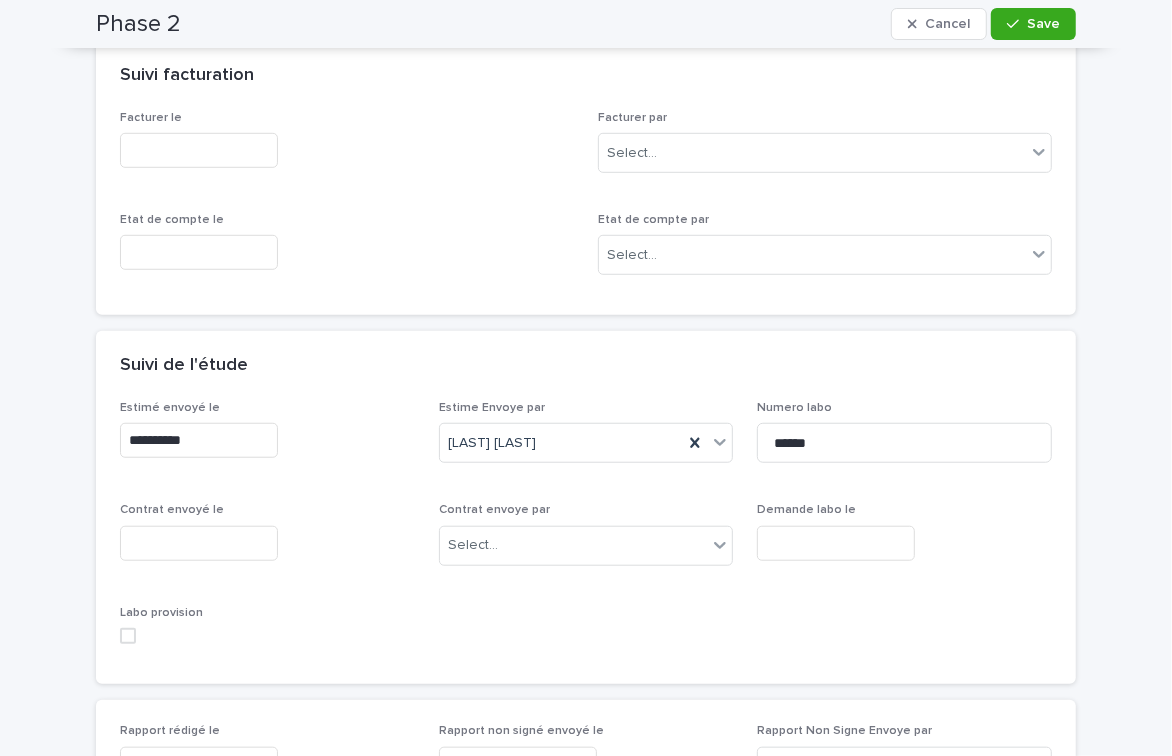 click at bounding box center (199, 543) 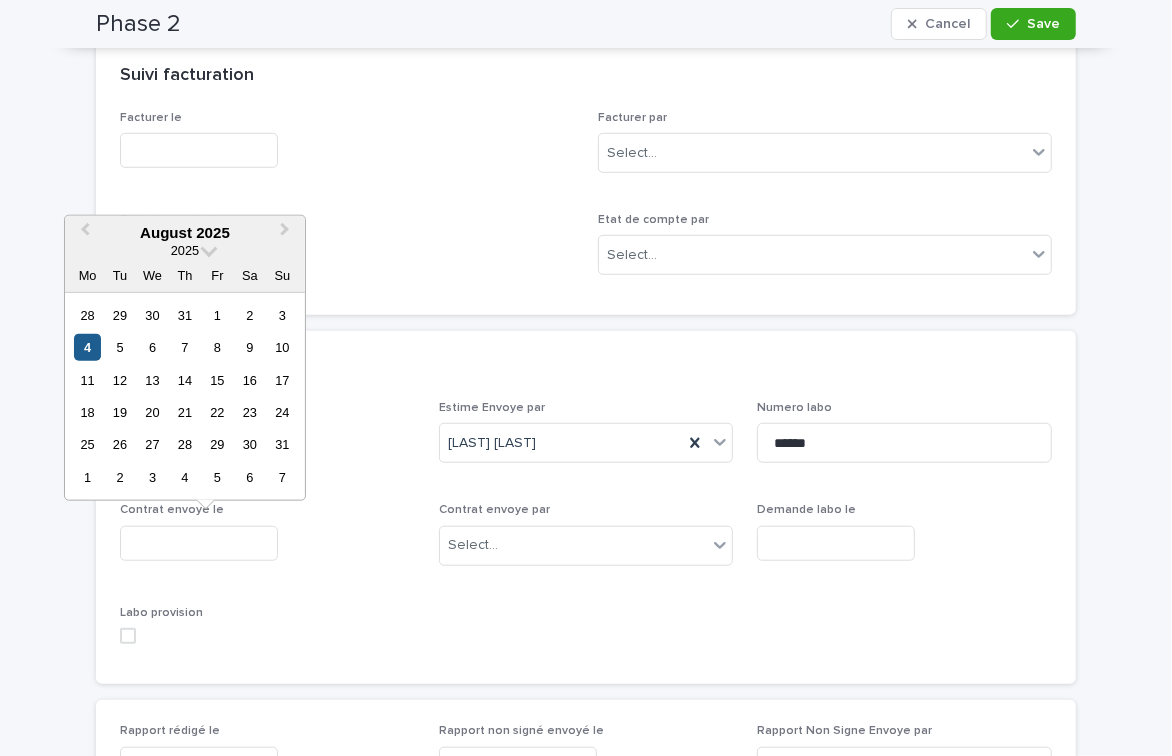 click on "4" at bounding box center [87, 347] 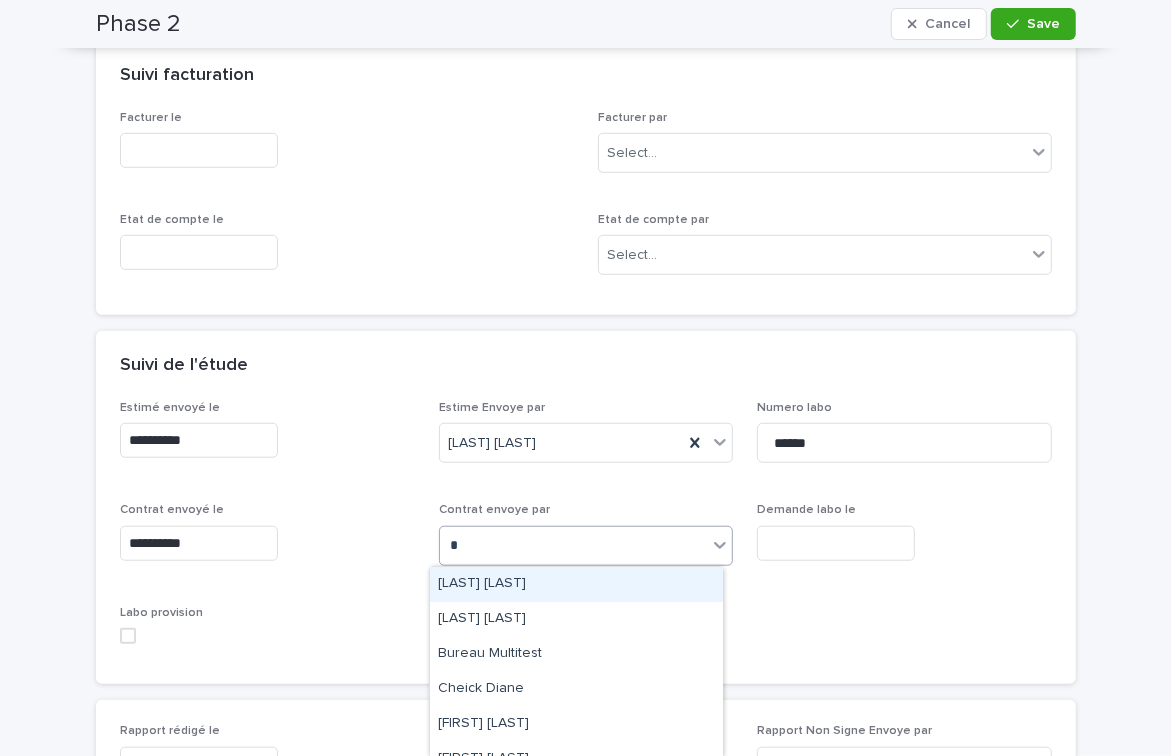 type on "*" 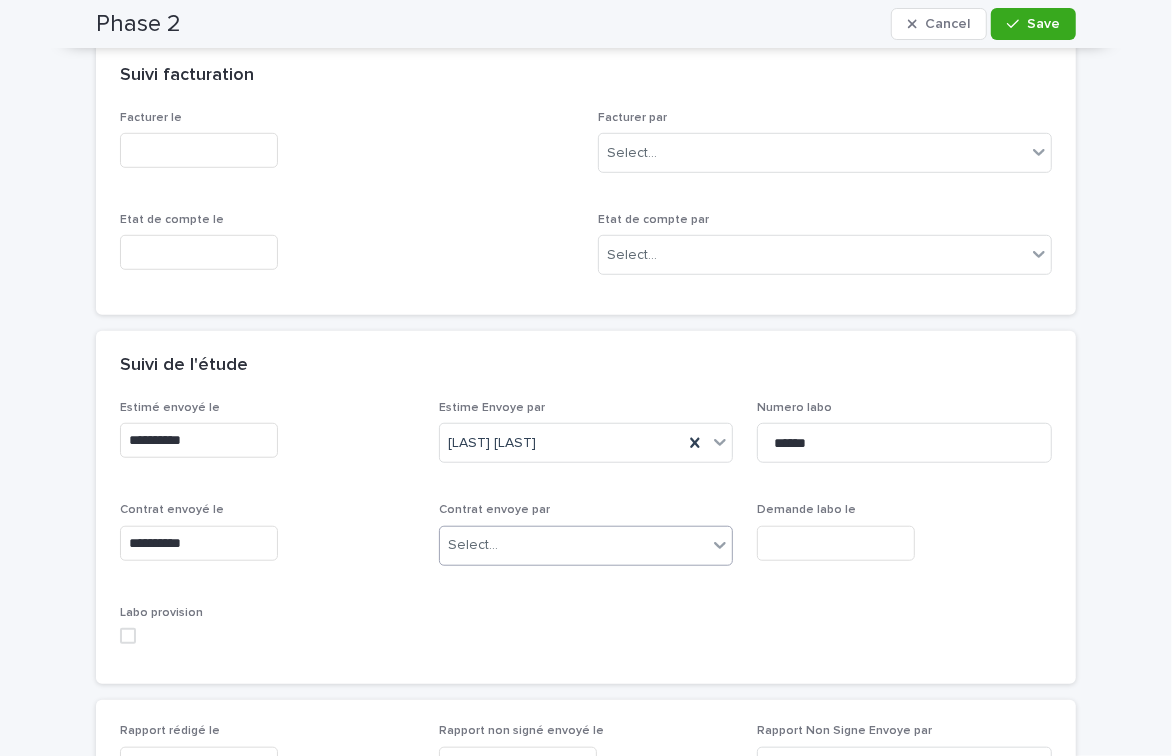 click on "Select..." at bounding box center [473, 545] 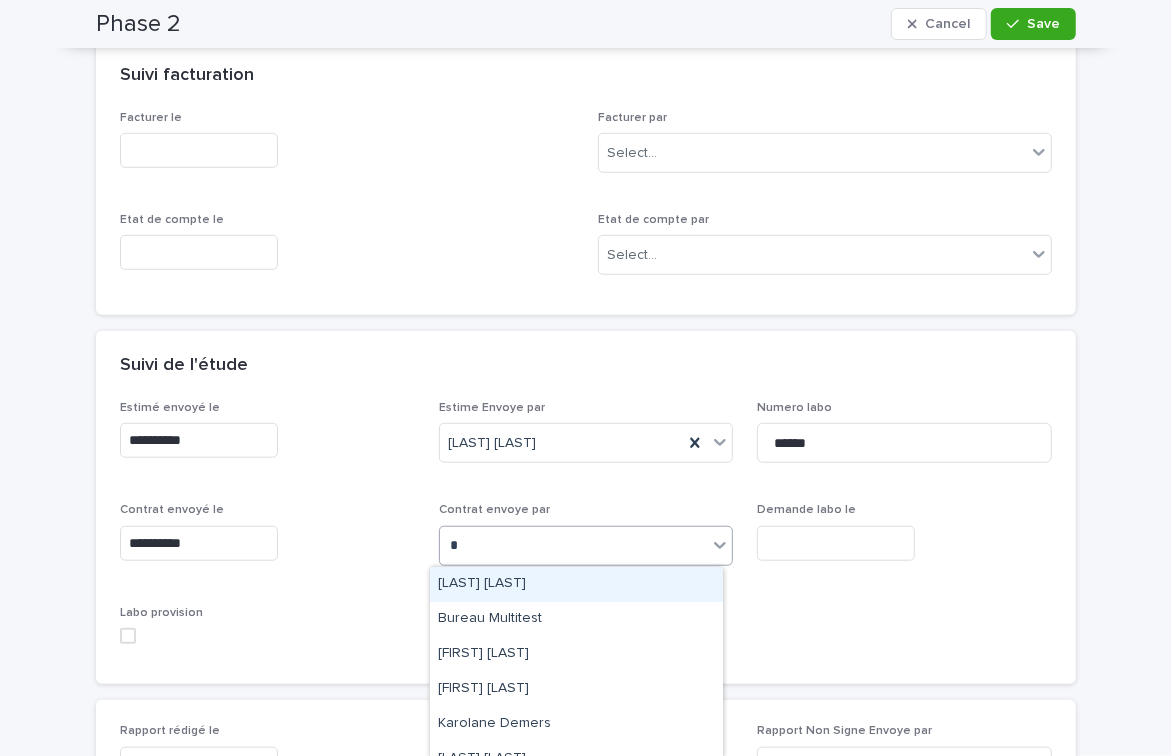 type on "**" 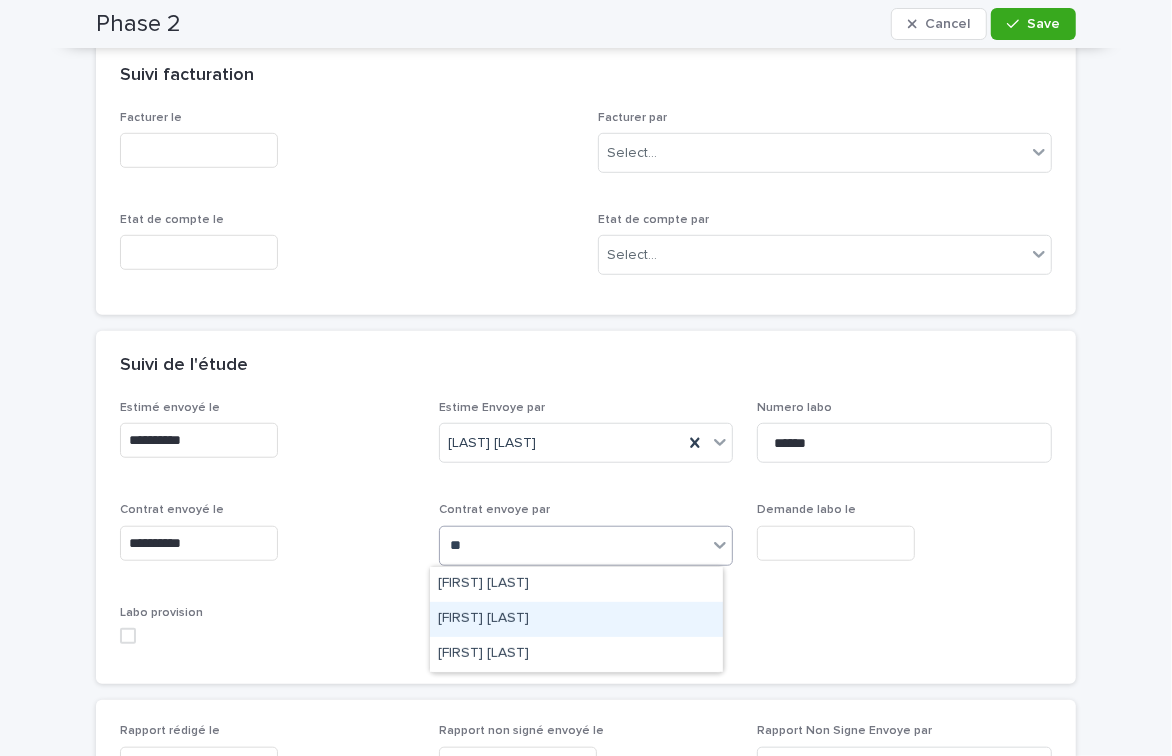 click on "[FIRST] [LAST]" at bounding box center (576, 619) 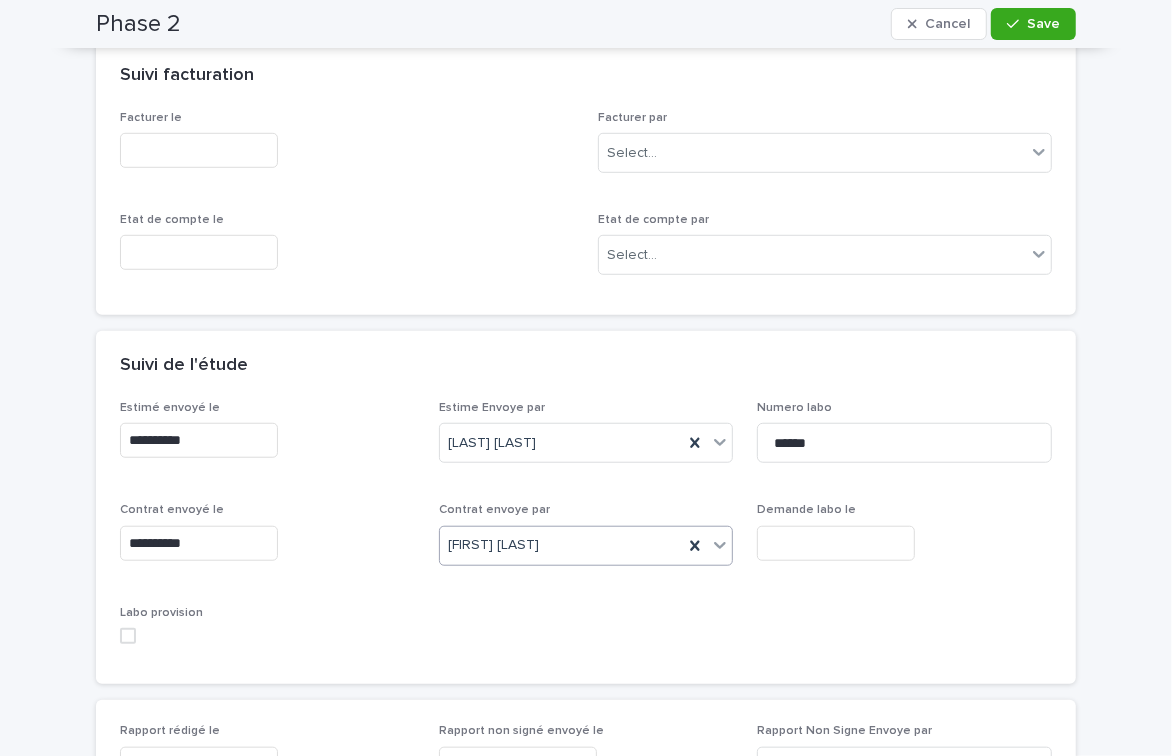 click on "Suivi facturation" at bounding box center [586, 76] 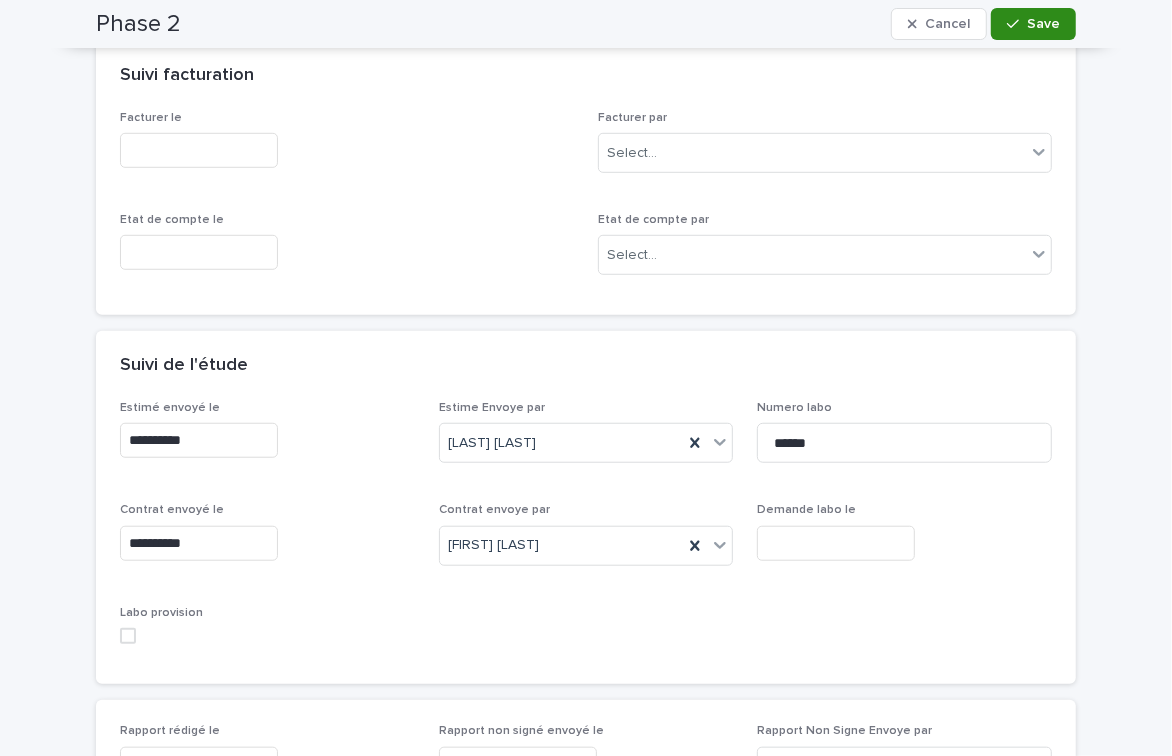 click on "Save" at bounding box center (1043, 24) 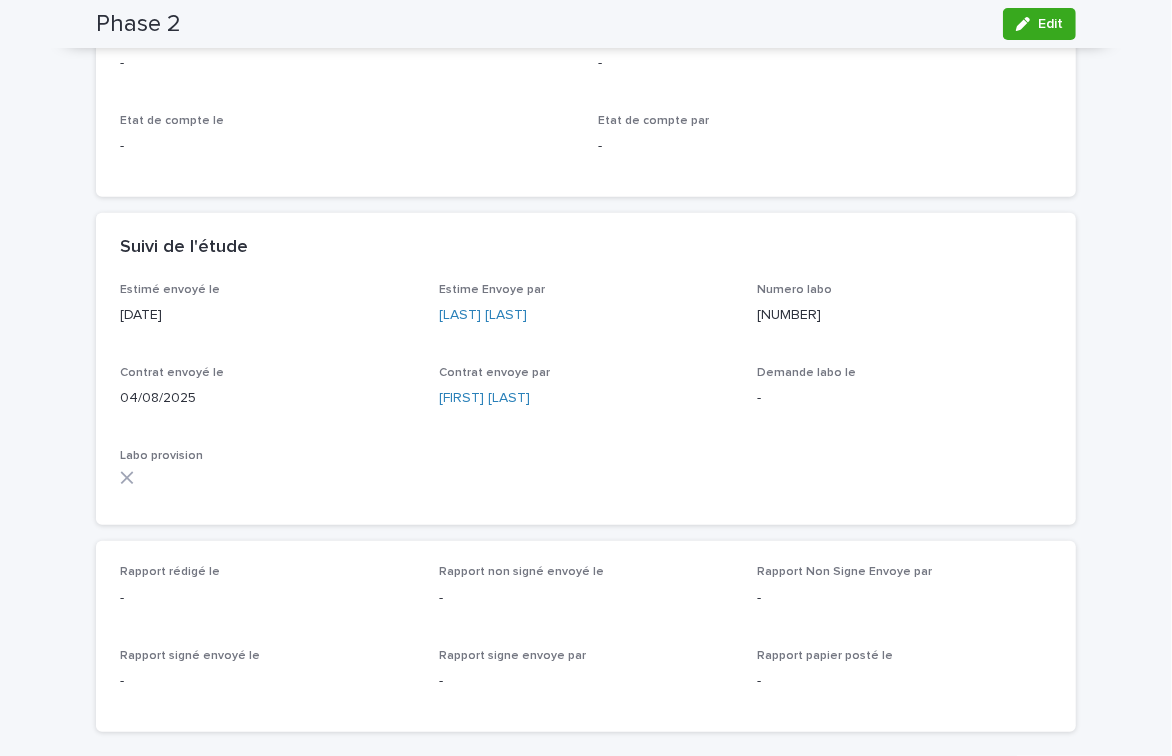 scroll, scrollTop: 568, scrollLeft: 0, axis: vertical 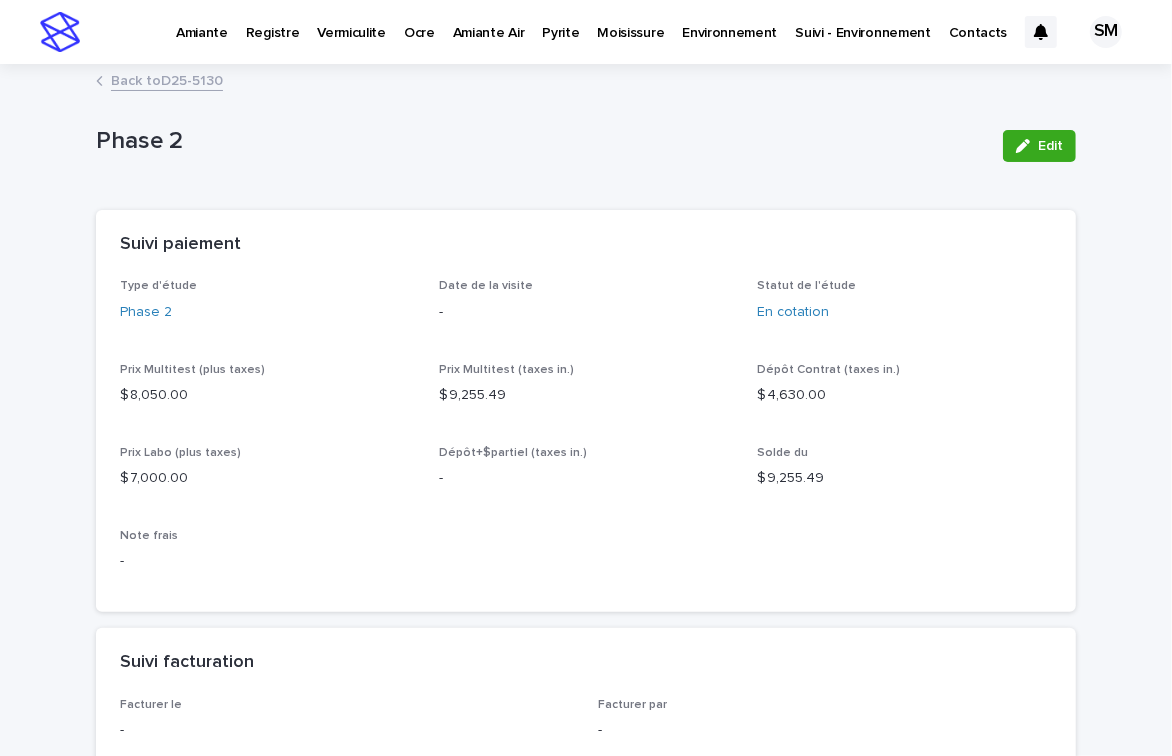 click on "Back to  [ID]" at bounding box center [167, 79] 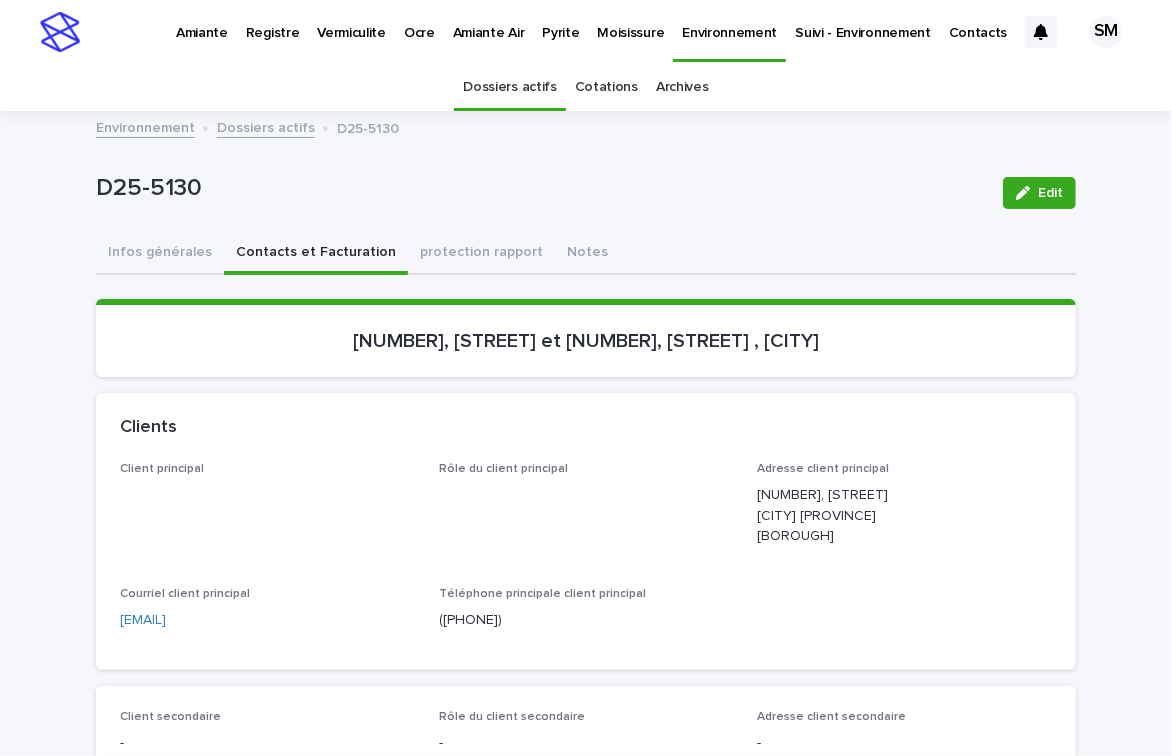 scroll, scrollTop: 64, scrollLeft: 0, axis: vertical 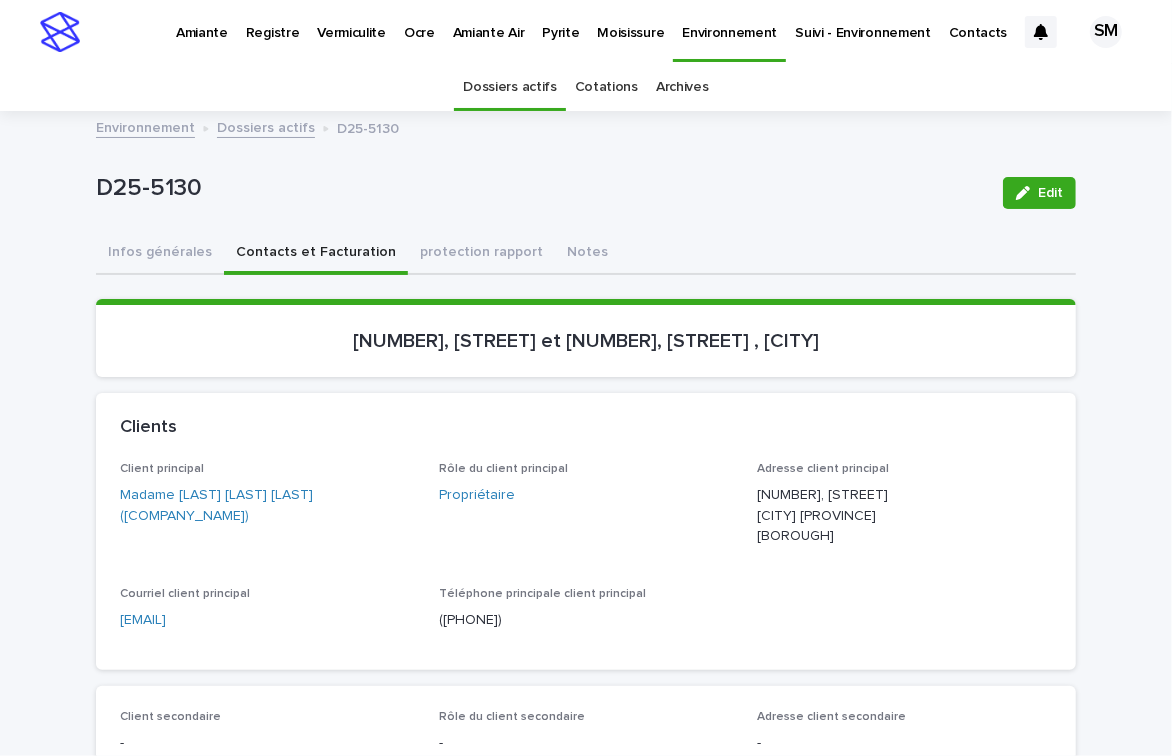 click on "Environnement" at bounding box center (729, 21) 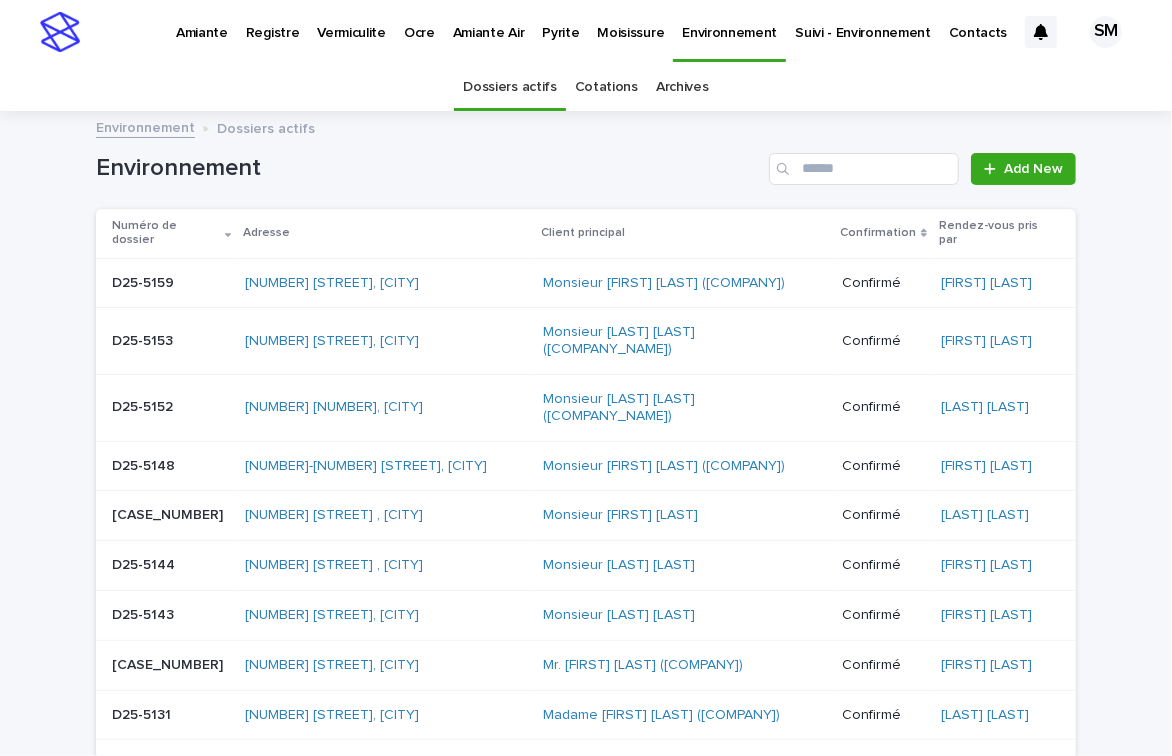 click at bounding box center [785, 169] 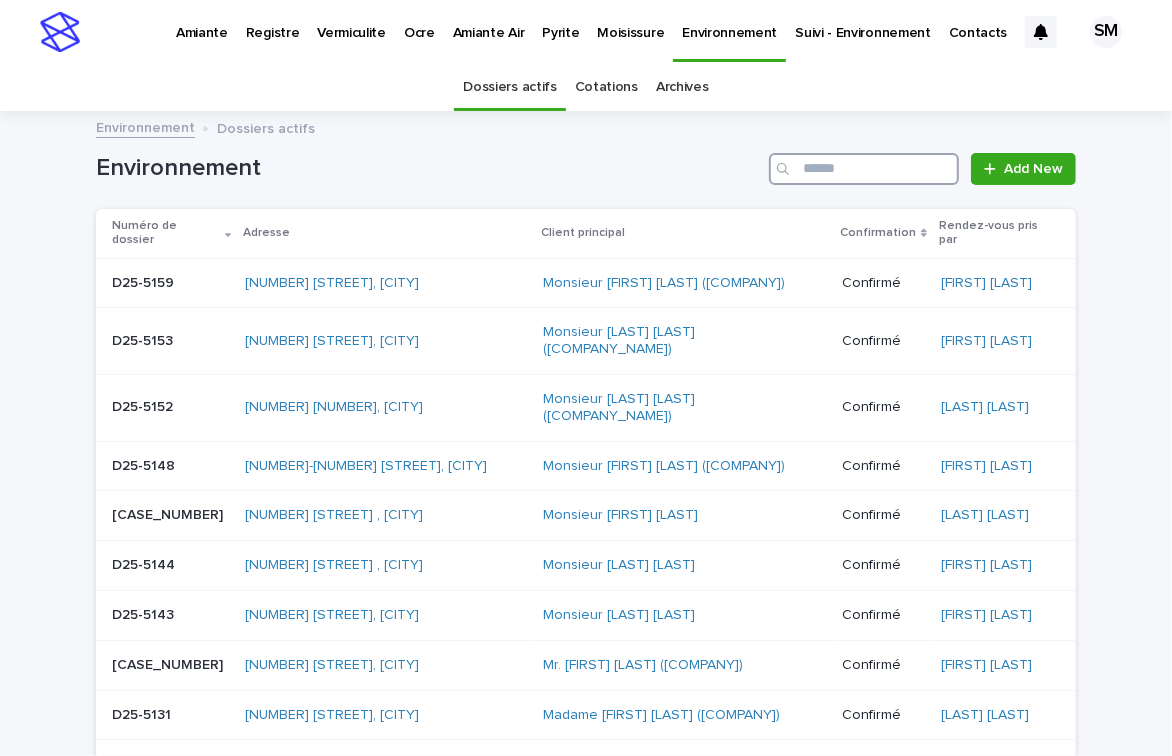 click at bounding box center [864, 169] 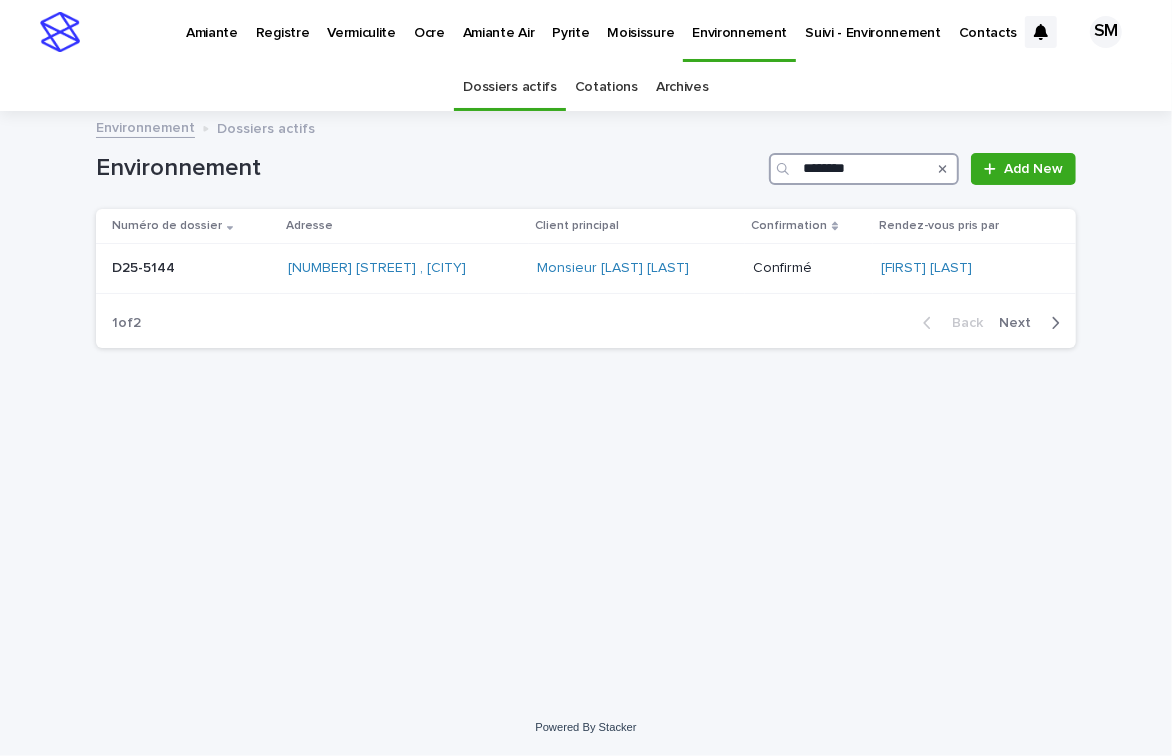 type on "********" 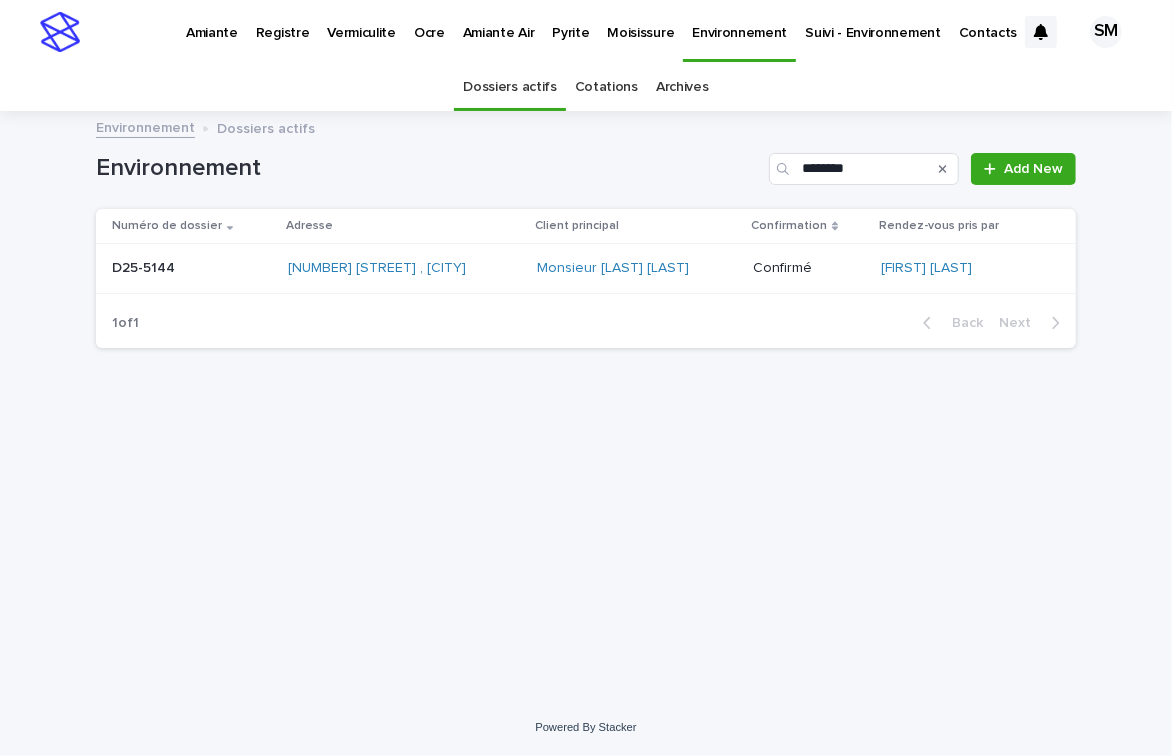 click on "D25-5144" at bounding box center [145, 266] 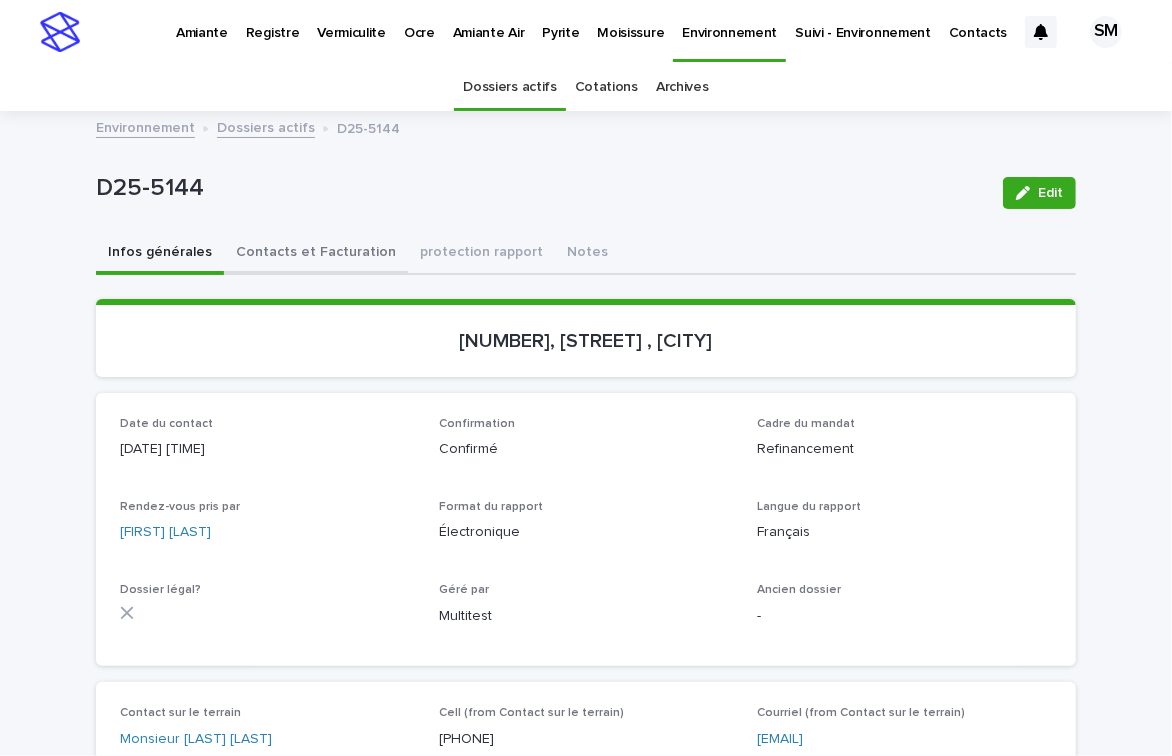 click on "Contacts et Facturation" at bounding box center (316, 254) 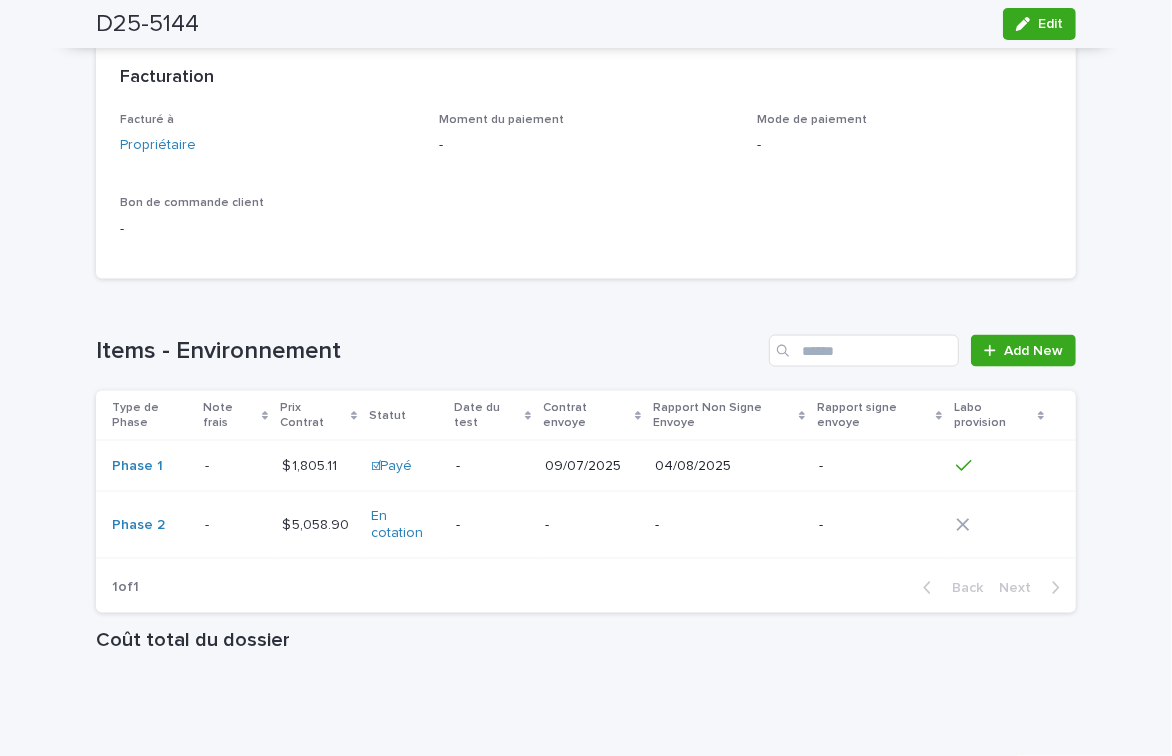scroll, scrollTop: 1537, scrollLeft: 0, axis: vertical 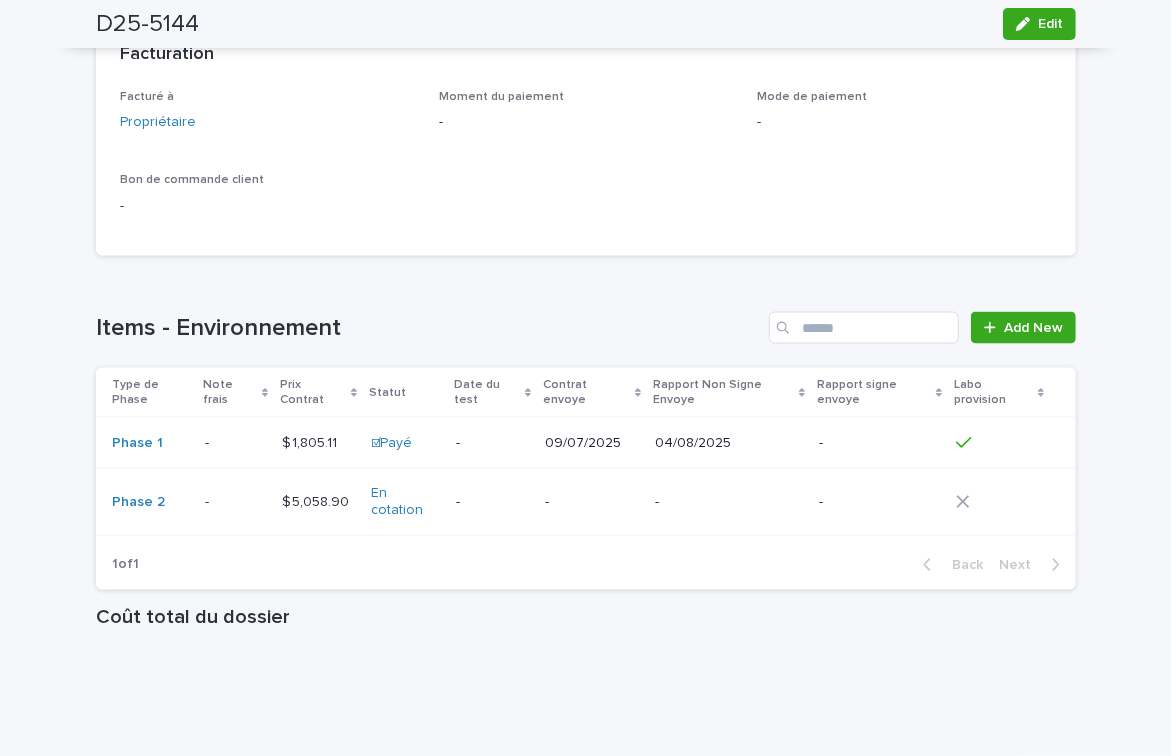 click on "Phase 1" at bounding box center [146, 443] 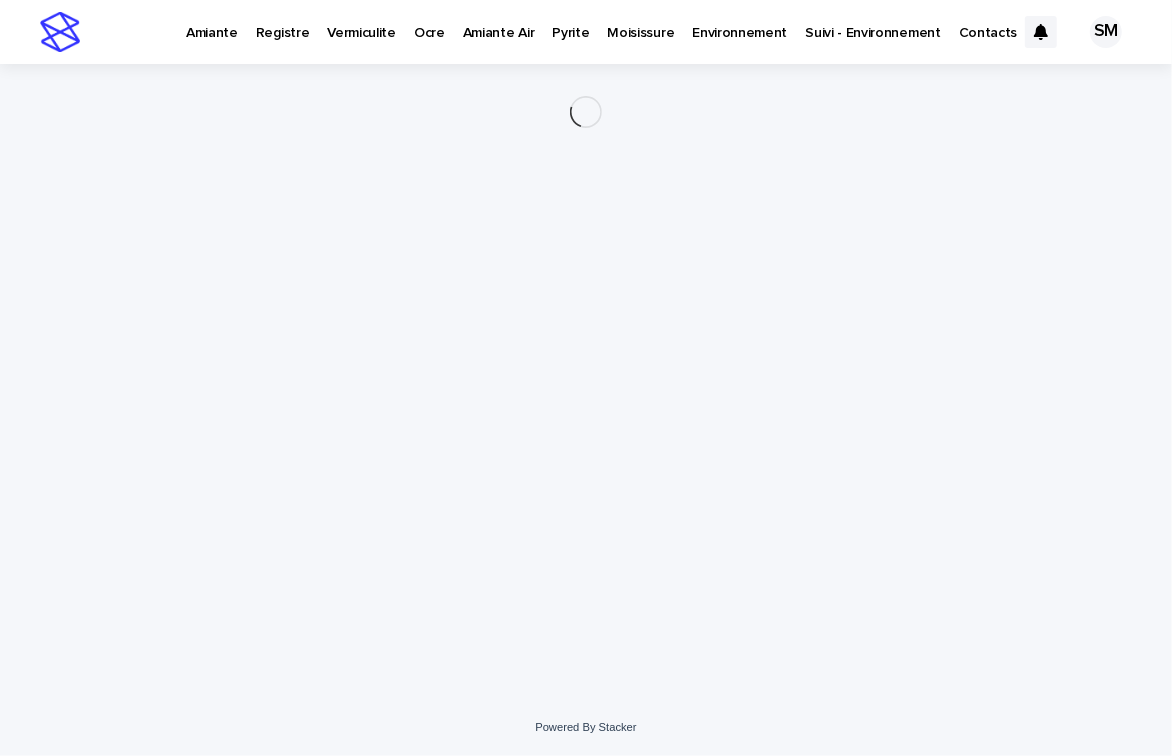 scroll, scrollTop: 0, scrollLeft: 0, axis: both 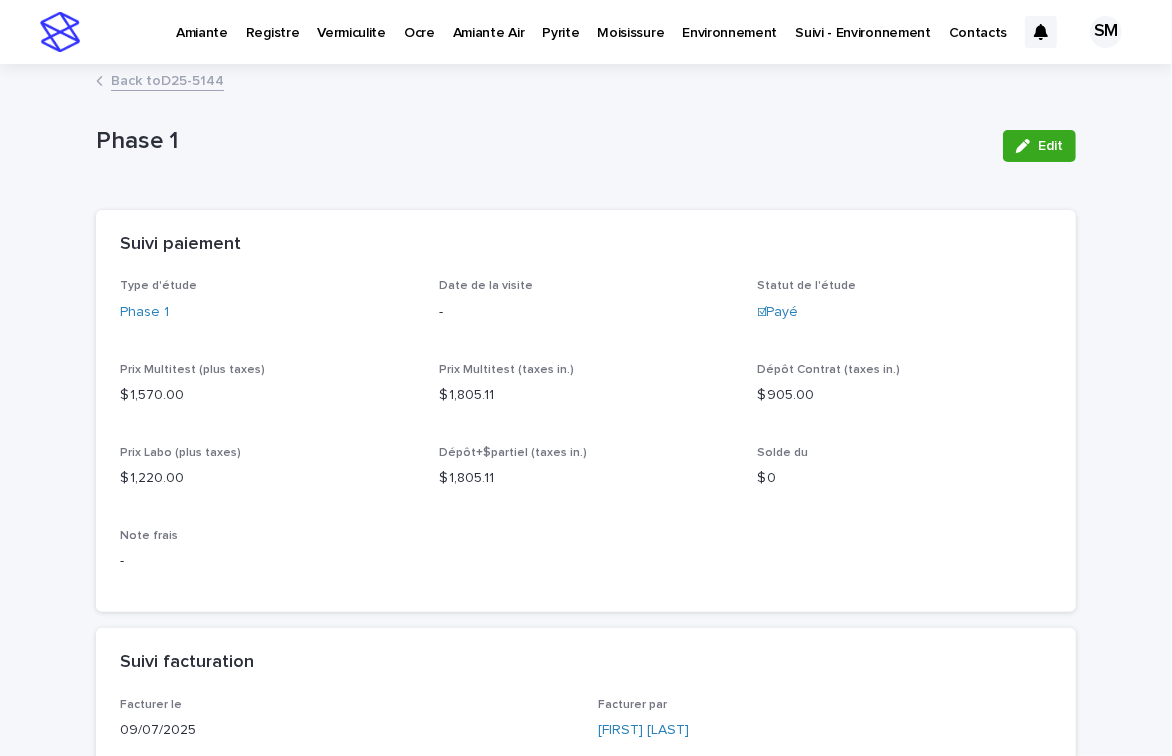 click on "Environnement" at bounding box center [729, 21] 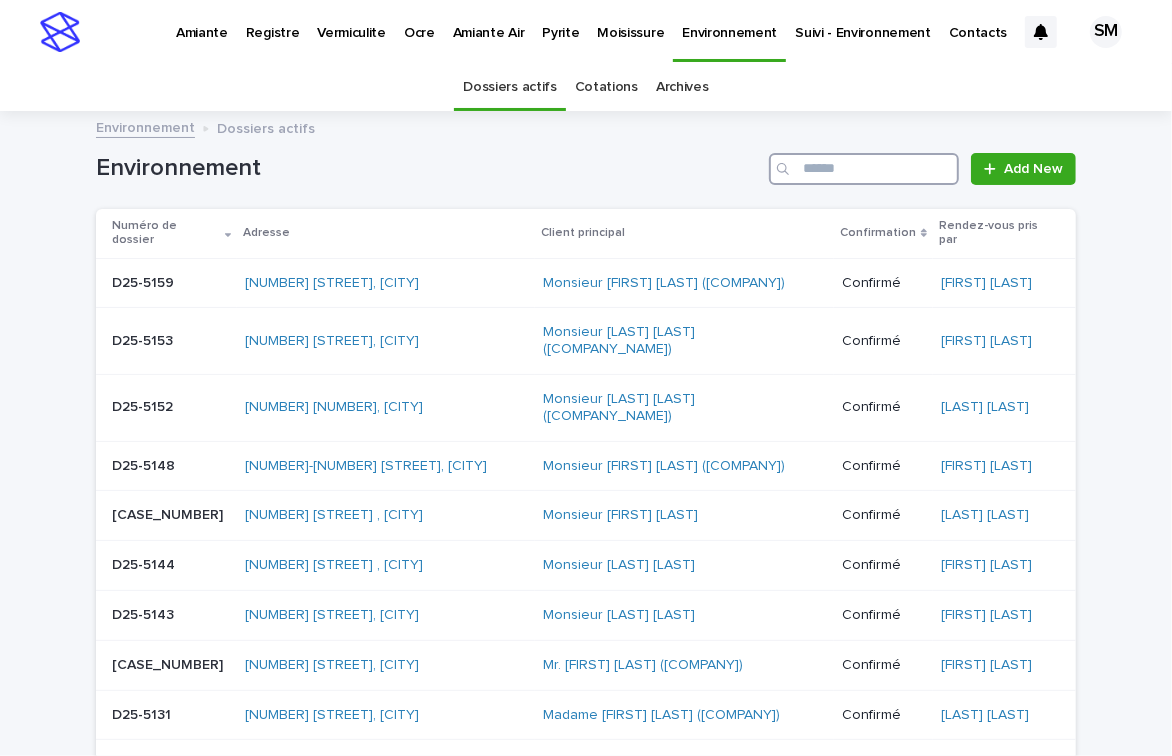 click at bounding box center [864, 169] 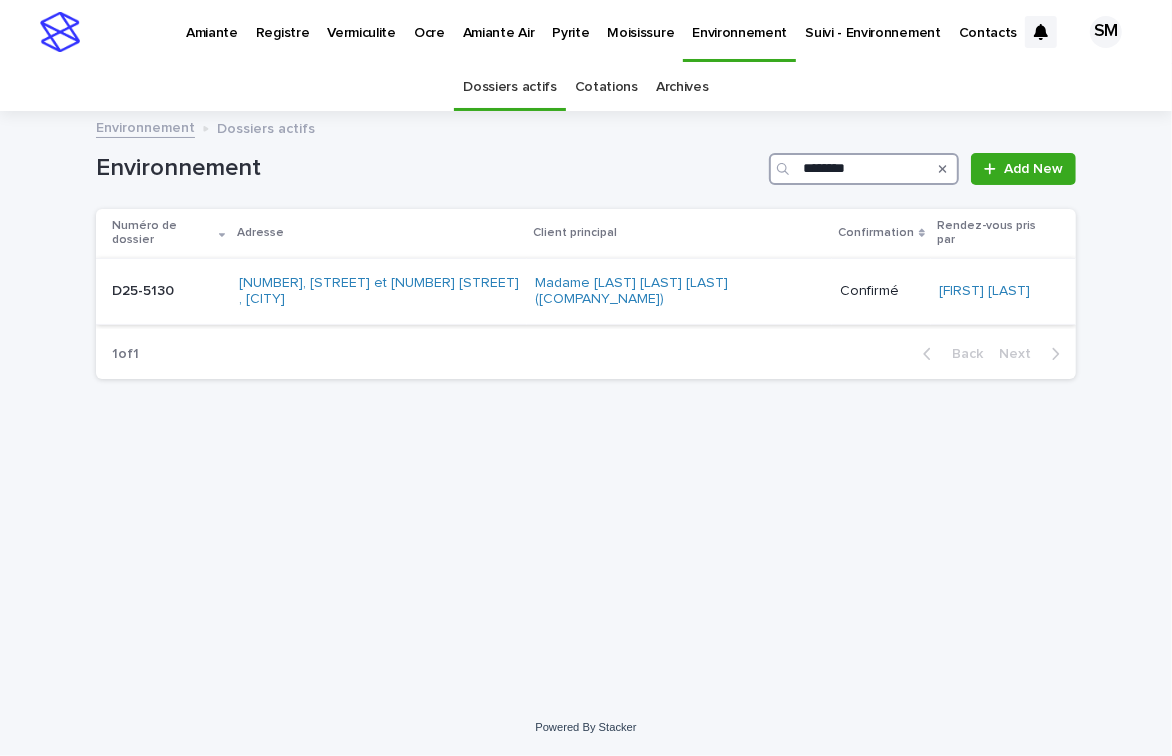 type on "********" 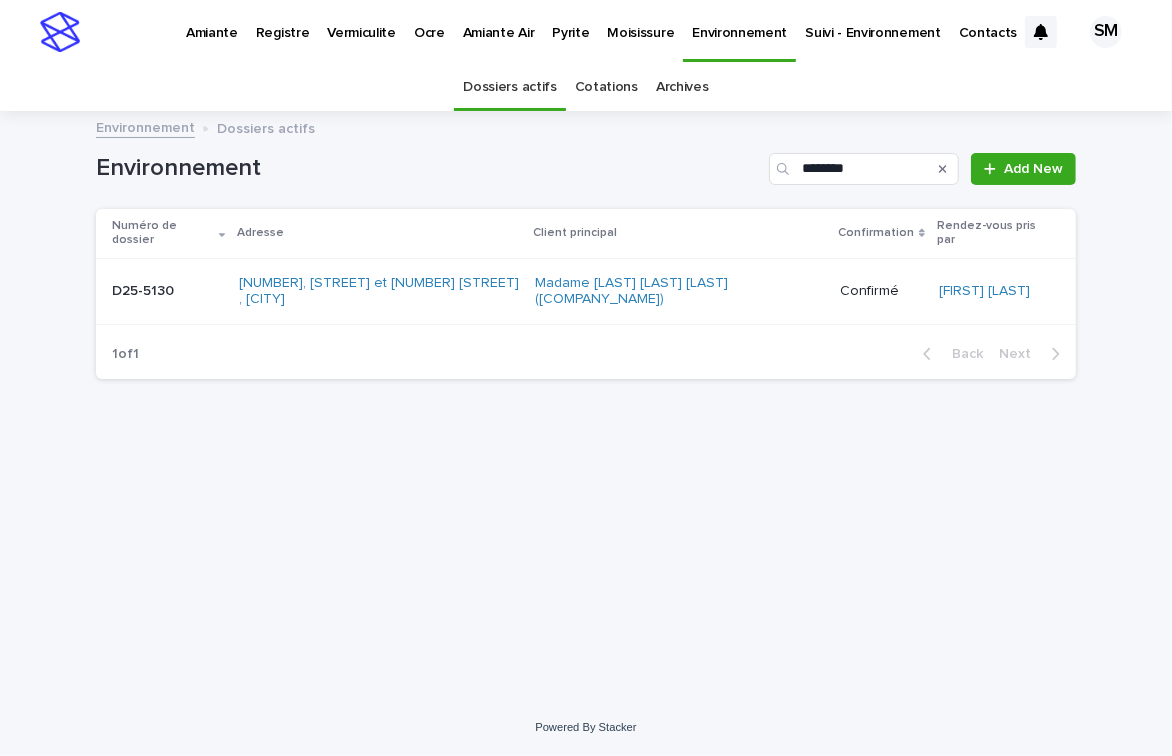 click on "[ID] [ID]" at bounding box center [163, 291] 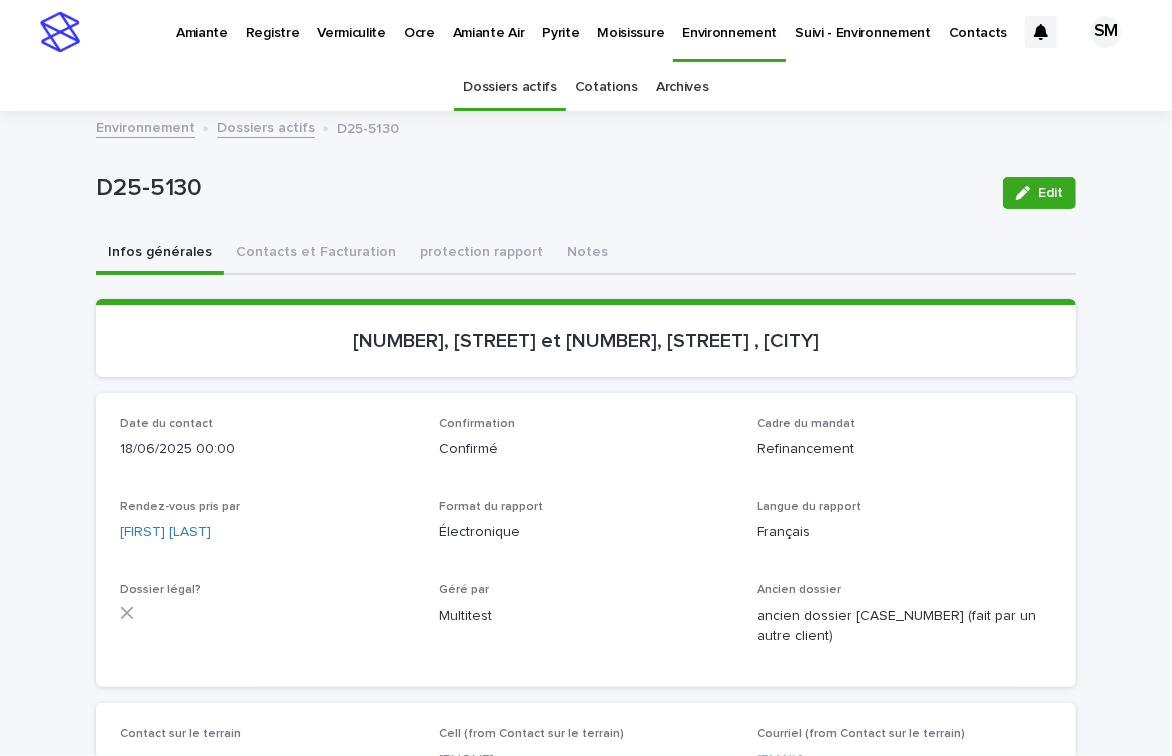 scroll, scrollTop: 64, scrollLeft: 0, axis: vertical 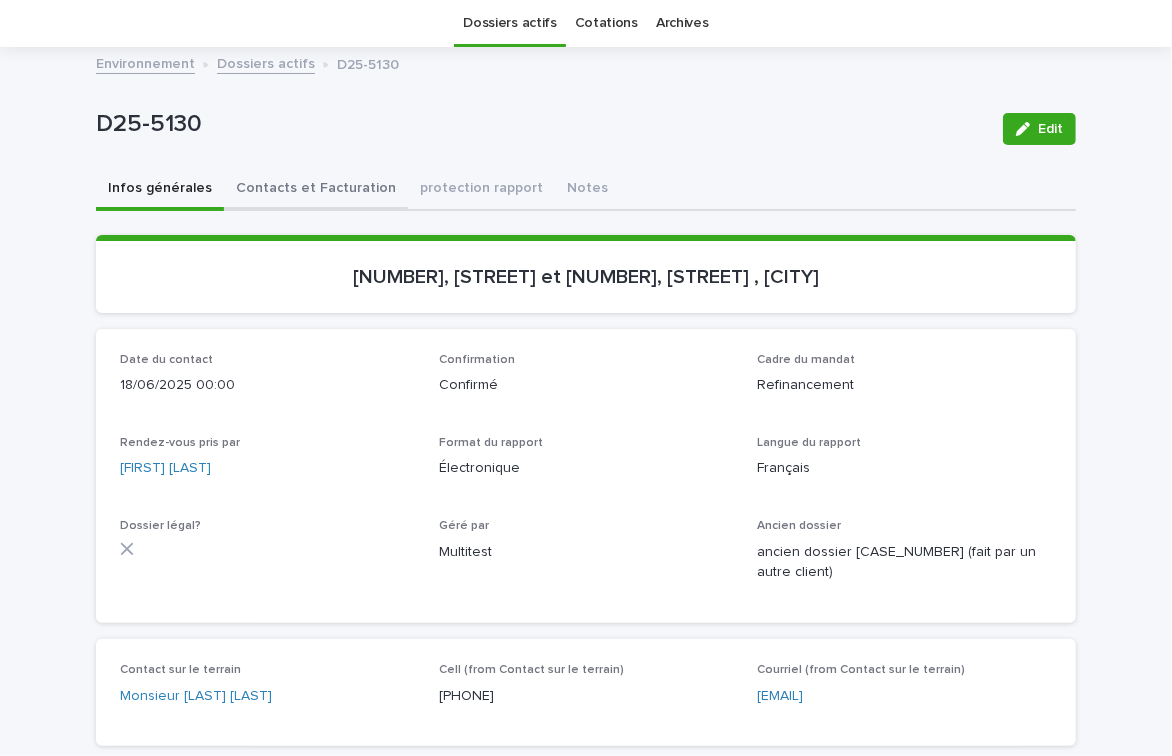 click on "Contacts et Facturation" at bounding box center (316, 190) 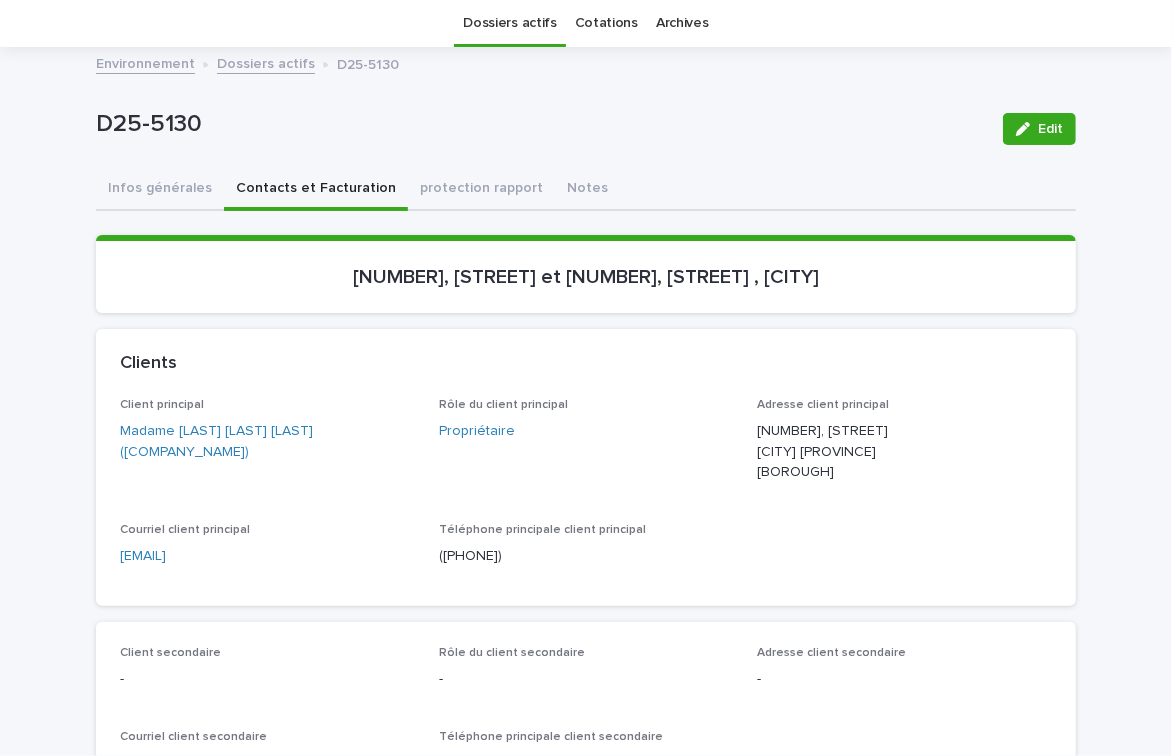 drag, startPoint x: 292, startPoint y: 567, endPoint x: 92, endPoint y: 564, distance: 200.02249 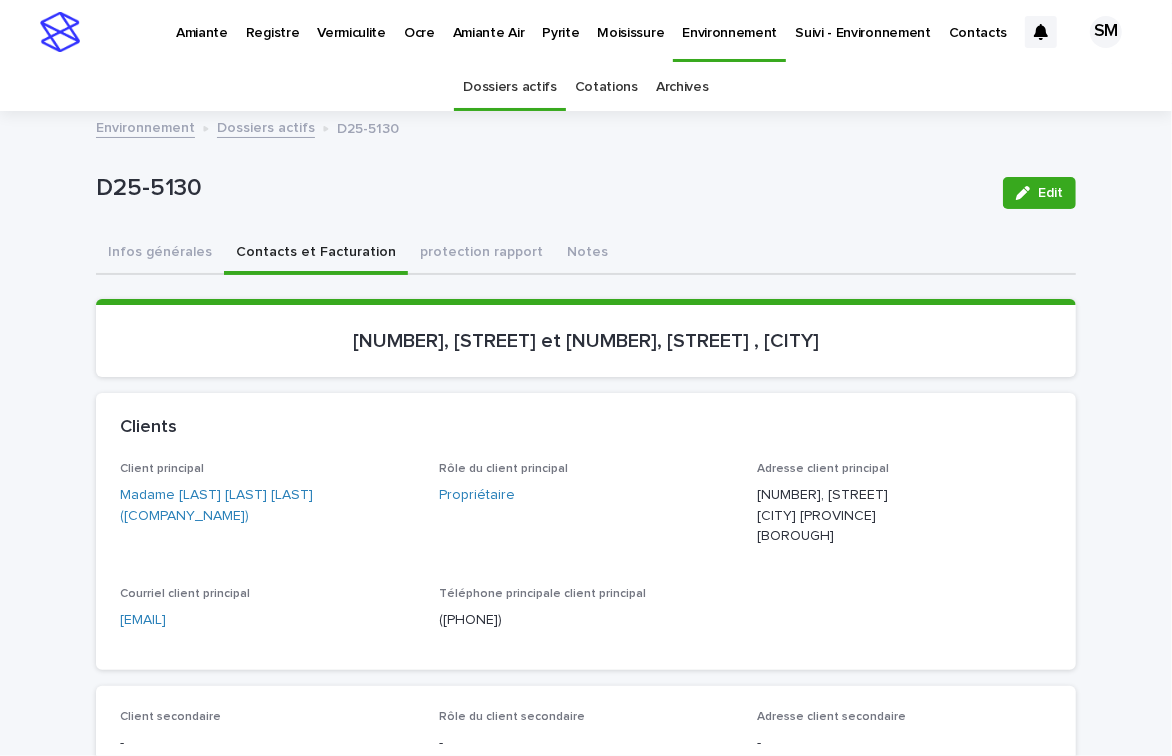 click on "Environnement" at bounding box center (729, 21) 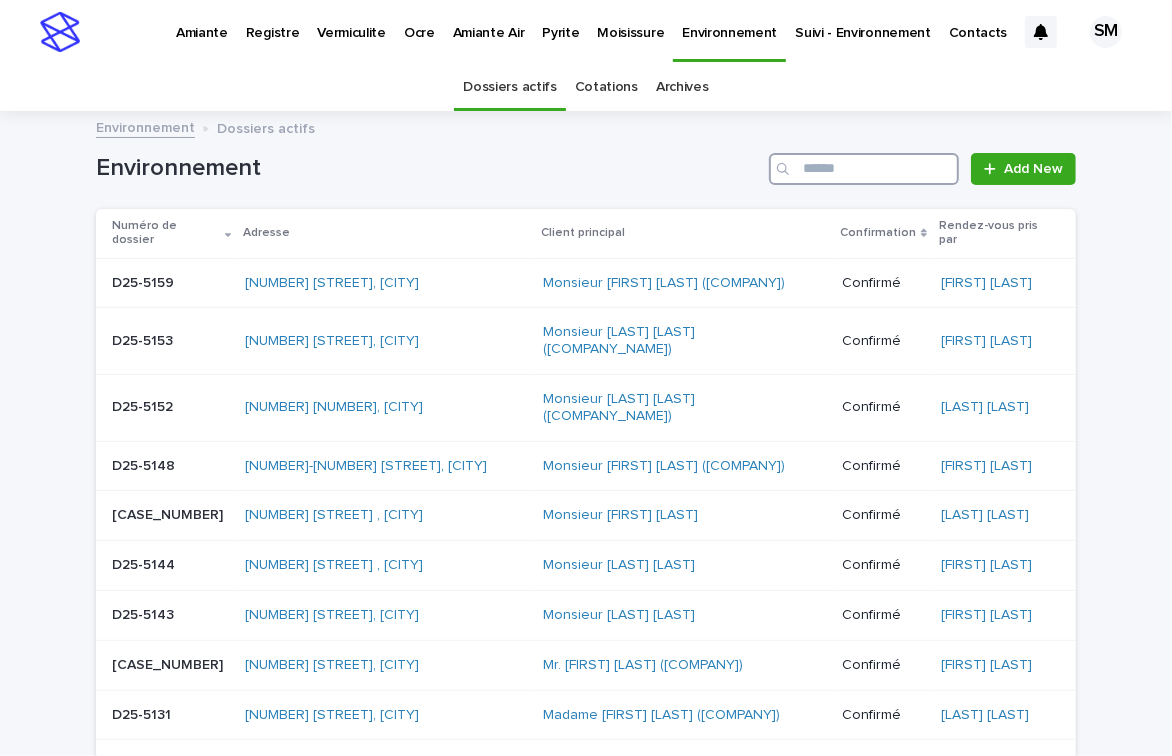 click at bounding box center (864, 169) 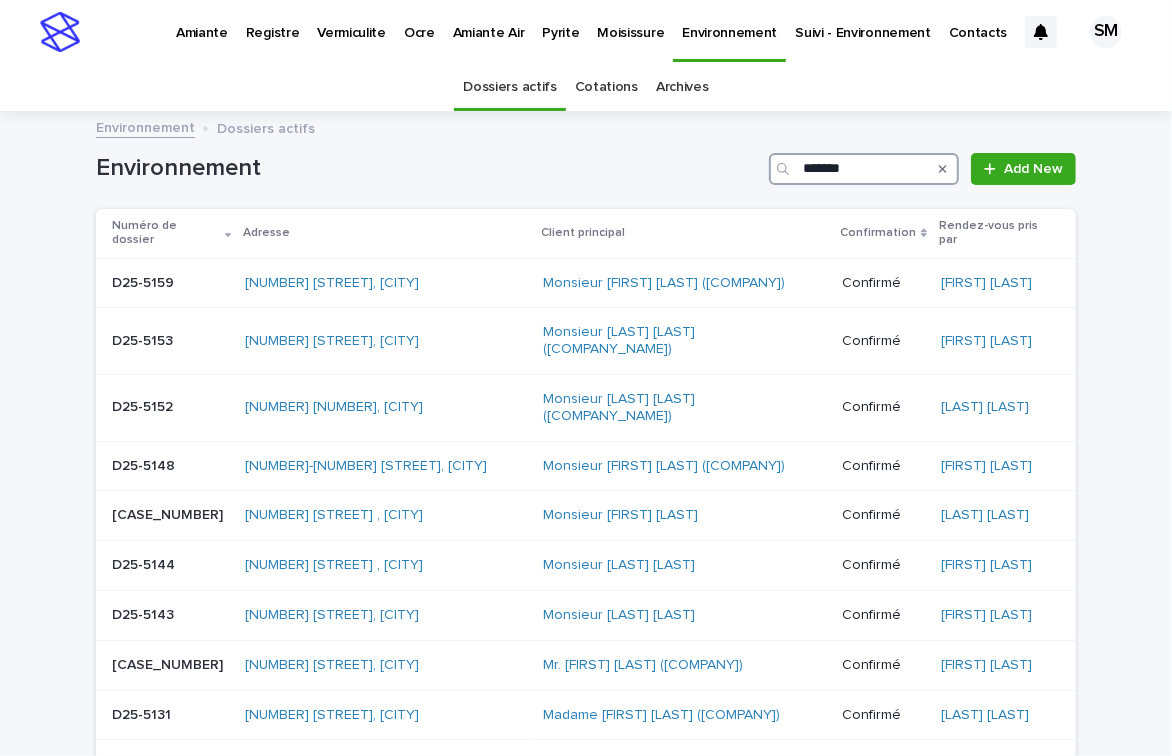 type on "********" 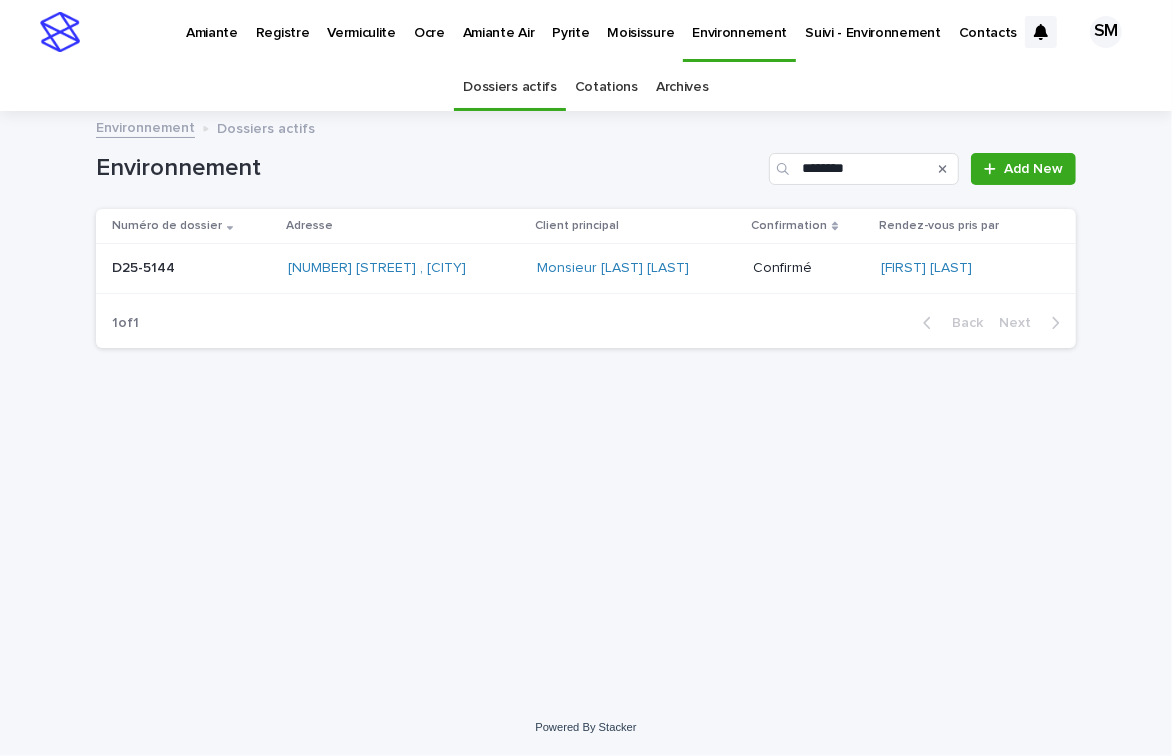 click on "[ID] [ID]" at bounding box center (192, 268) 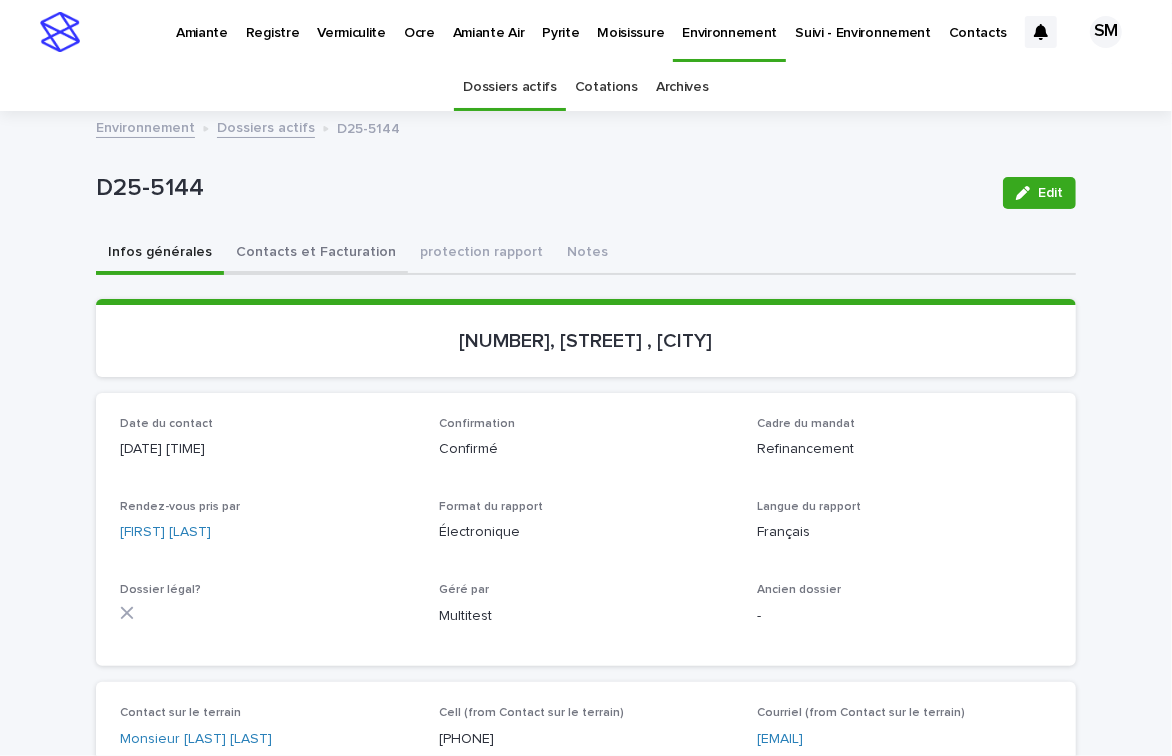 click on "Contacts et Facturation" at bounding box center (316, 254) 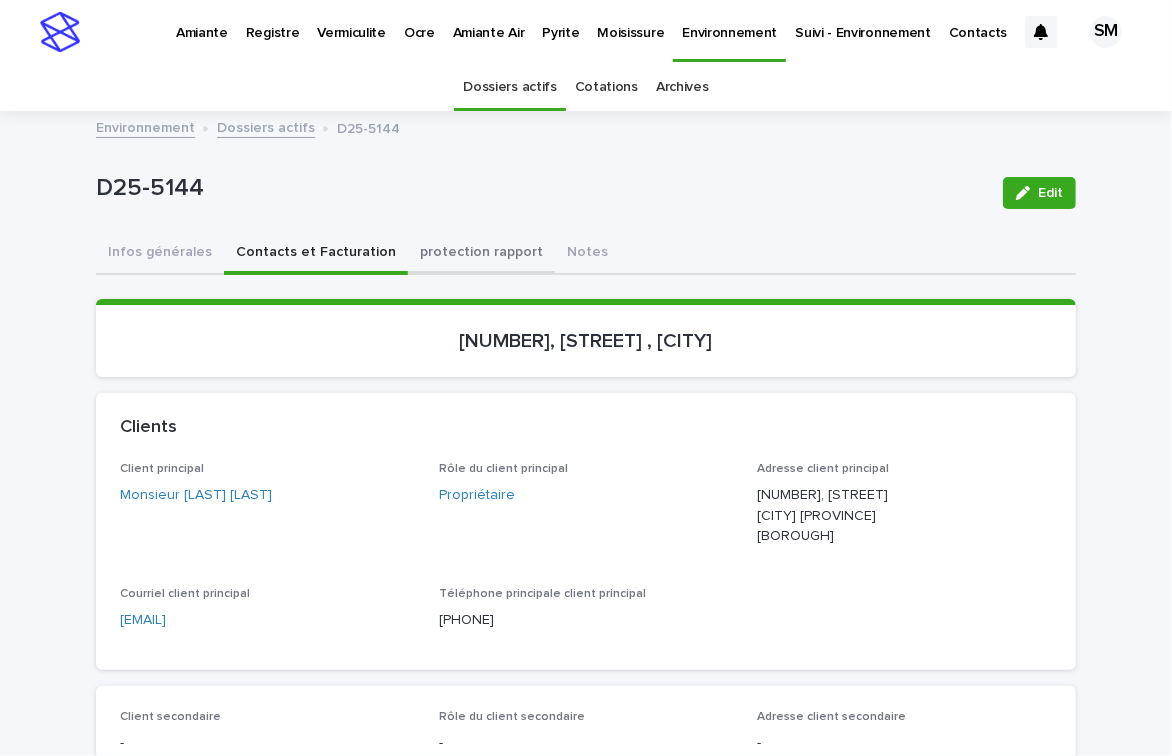 click on "protection rapport" at bounding box center (481, 254) 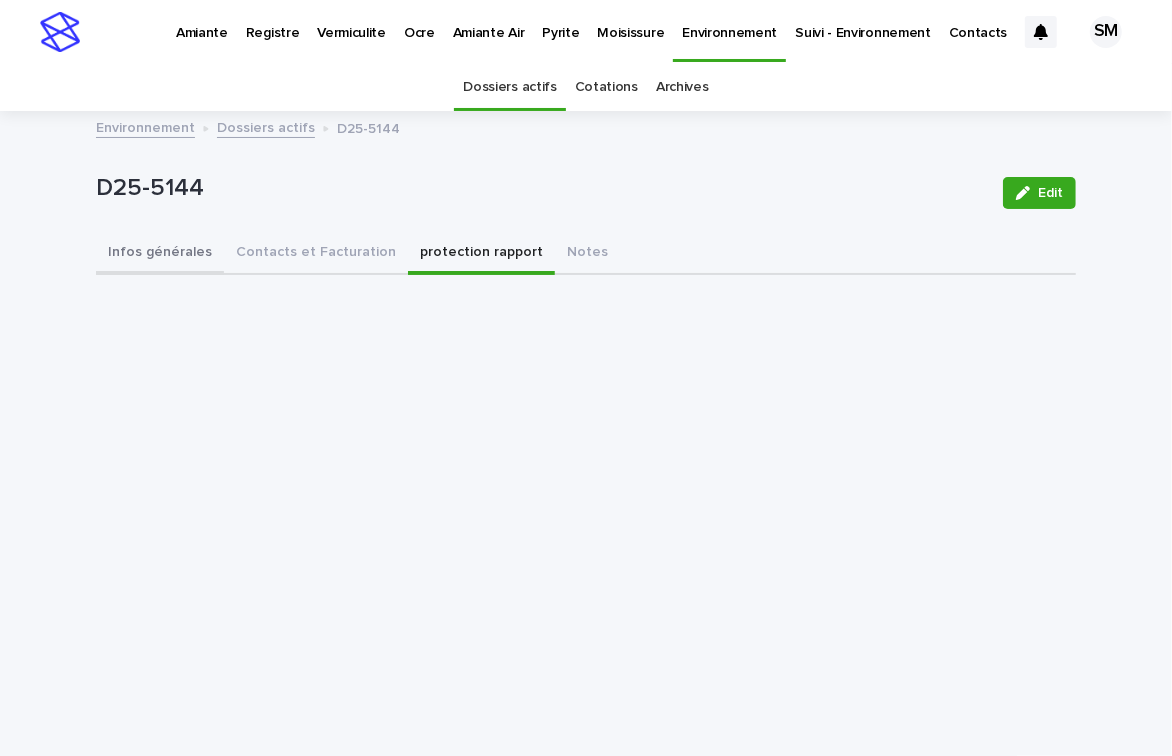 click on "Infos générales" at bounding box center [160, 254] 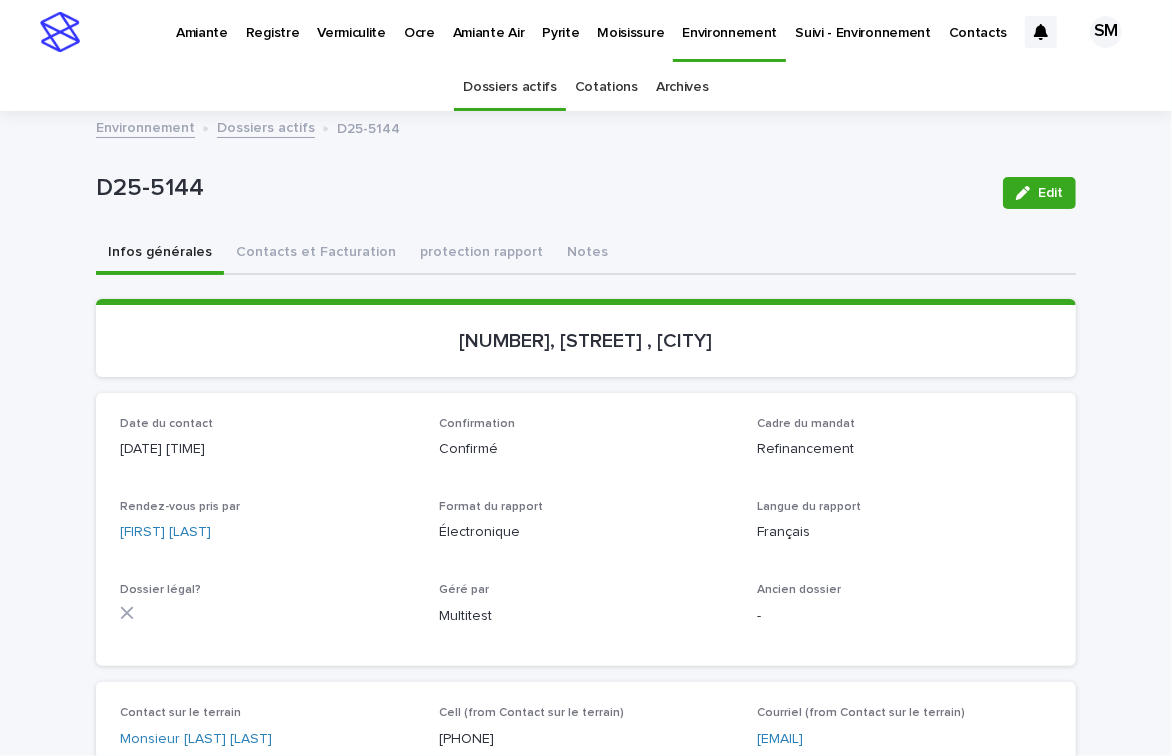 drag, startPoint x: 713, startPoint y: 331, endPoint x: 439, endPoint y: 336, distance: 274.04562 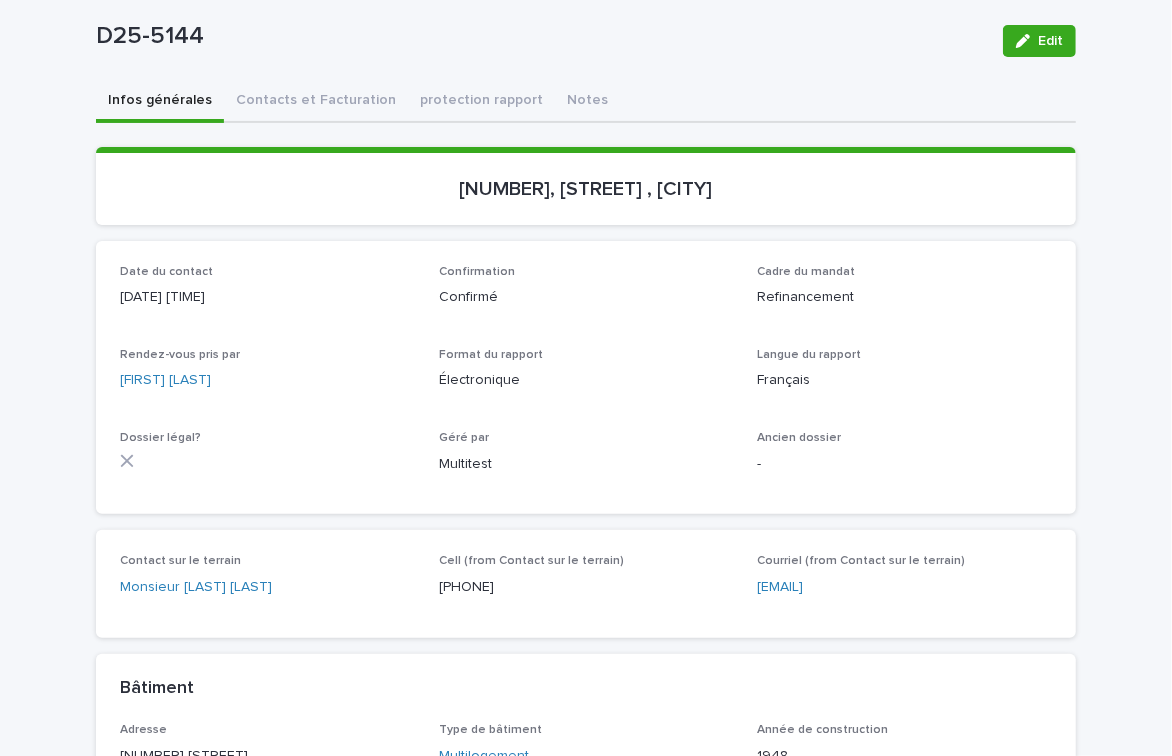scroll, scrollTop: 181, scrollLeft: 0, axis: vertical 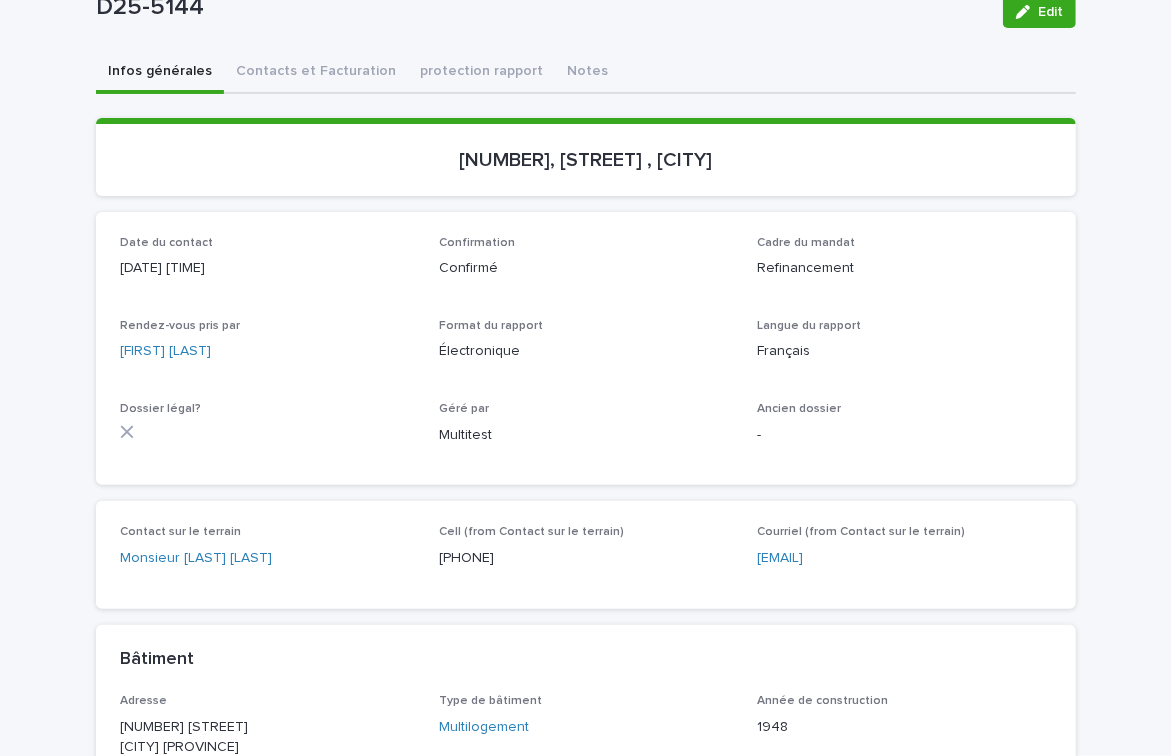 drag, startPoint x: 928, startPoint y: 726, endPoint x: 745, endPoint y: 557, distance: 249.09837 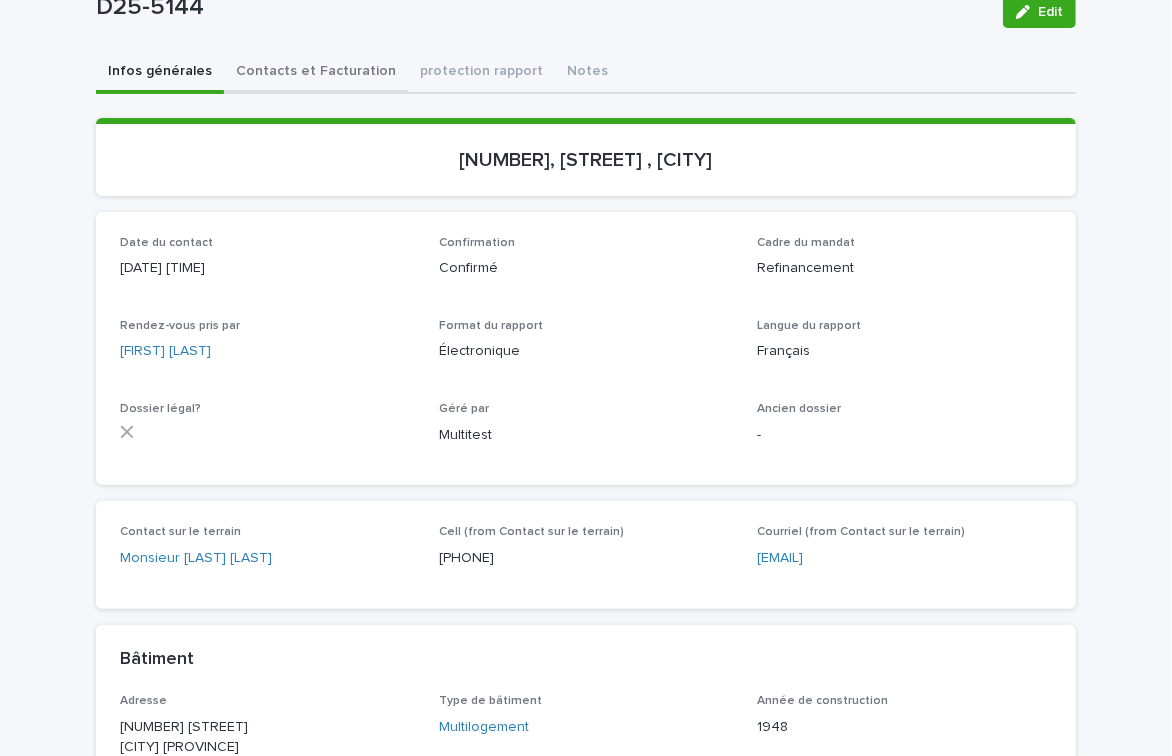 click on "Infos générales Contacts et Facturation protection rapport Notes Loading... Saving… Loading... Saving… Loading... Saving… [NUMBER], [STREET] , [CITY] Loading... Saving… Date du contact [DATE] [TIME] Confirmation Confirmé Cadre du mandat Refinancement Rendez-vous pris par [LAST] [LAST]   Format du rapport Électronique Langue du rapport Français Dossier légal? Géré par Multitest Ancien dossier - Contact sur le terrain Monsieur [LAST] [LAST]    Cell (from Contact sur le terrain) ([PHONE]) Courriel (from Contact sur le terrain) [EMAIL] Bâtiment Adresse [NUMBER], [STREET]
[CITY] [PROVINCE]
Rosemont–La Petite-Patrie Type de bâtiment Multilogement   Année de construction [YEAR]   [NUMBER] [STREET] , [CITY]   Note bâtiment - Test amiante discuté Registre discuté Date du Registre - Phase I discuté Référence Google Can't display tree at index  1 Can't display tree at index  3 Can't display tree at index  2" at bounding box center (586, 588) 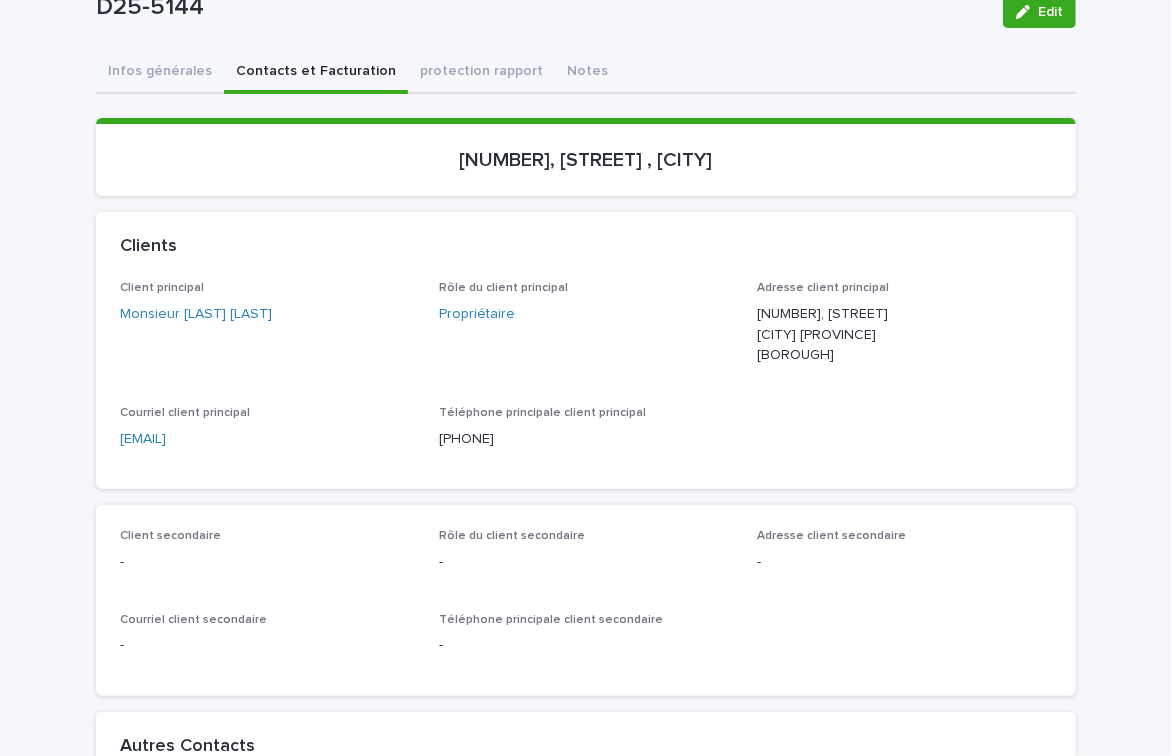 scroll, scrollTop: 749, scrollLeft: 0, axis: vertical 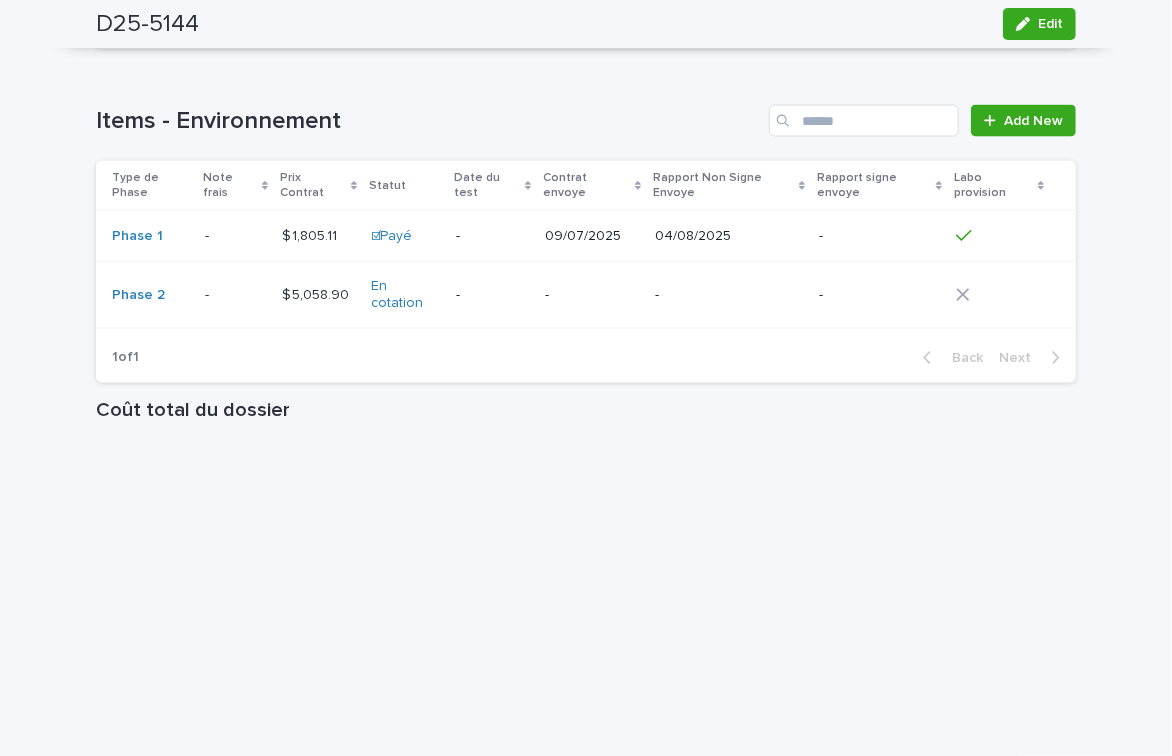 click on "-" at bounding box center [209, 234] 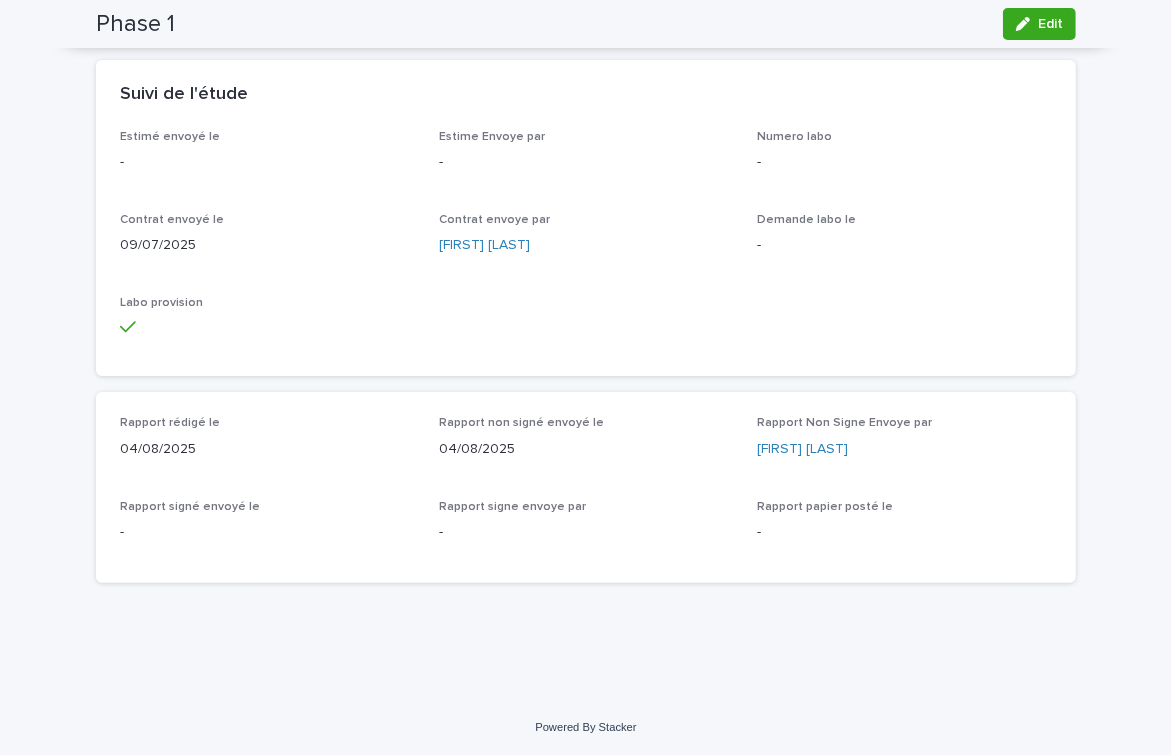 scroll, scrollTop: 819, scrollLeft: 0, axis: vertical 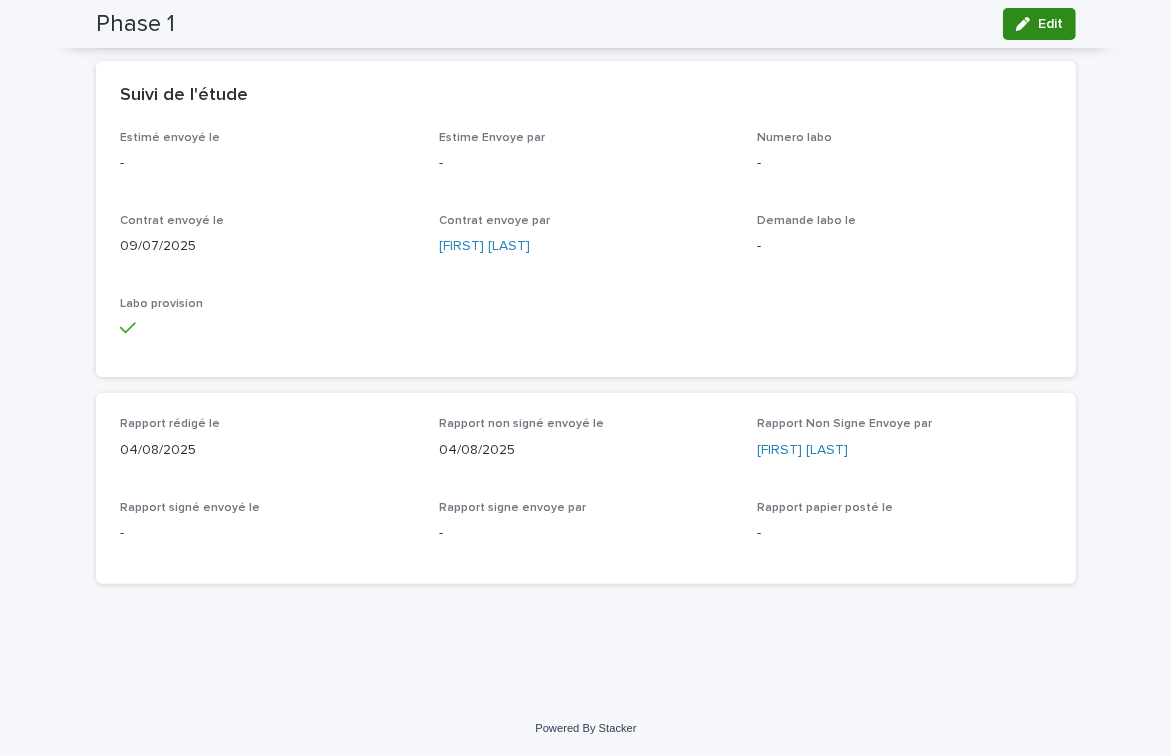 click on "Edit" at bounding box center [1039, 24] 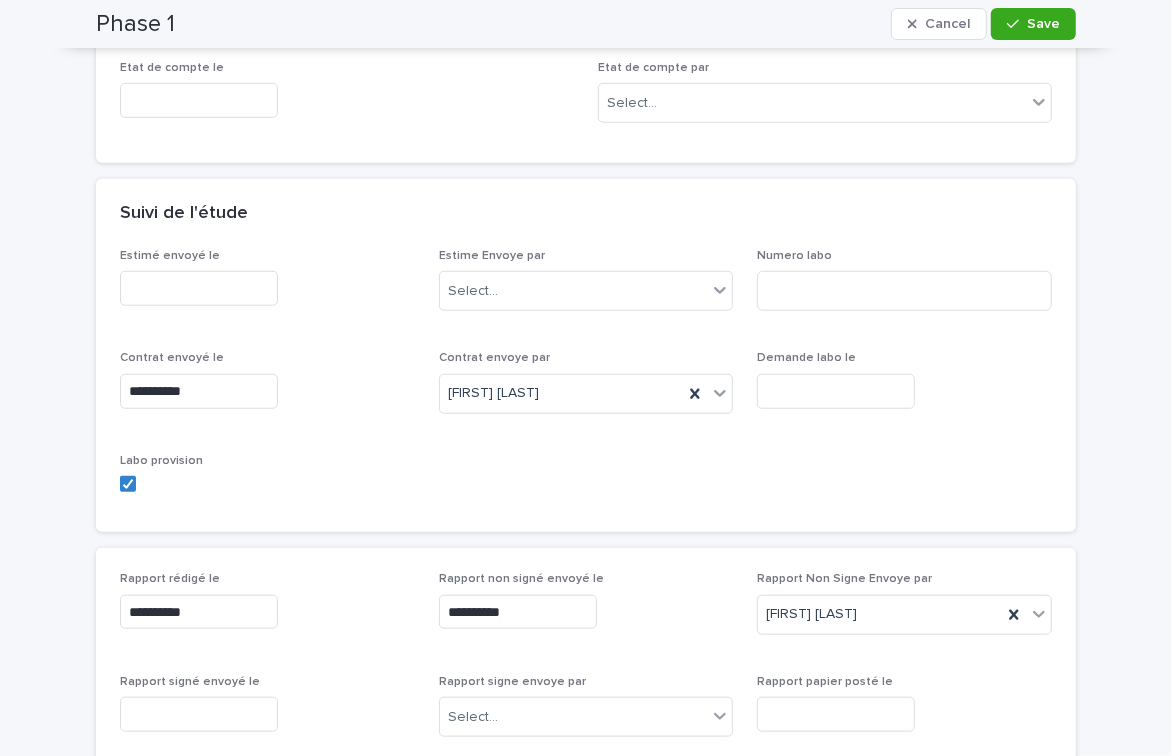 click at bounding box center [199, 714] 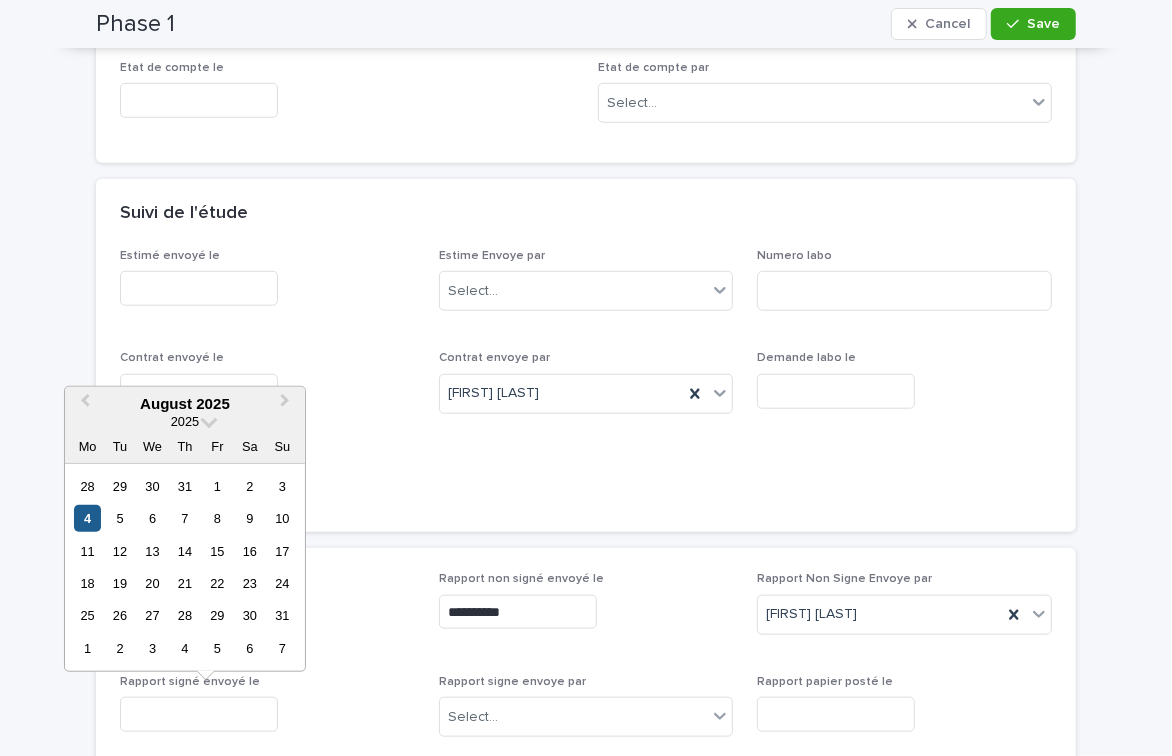 click on "4" at bounding box center [87, 518] 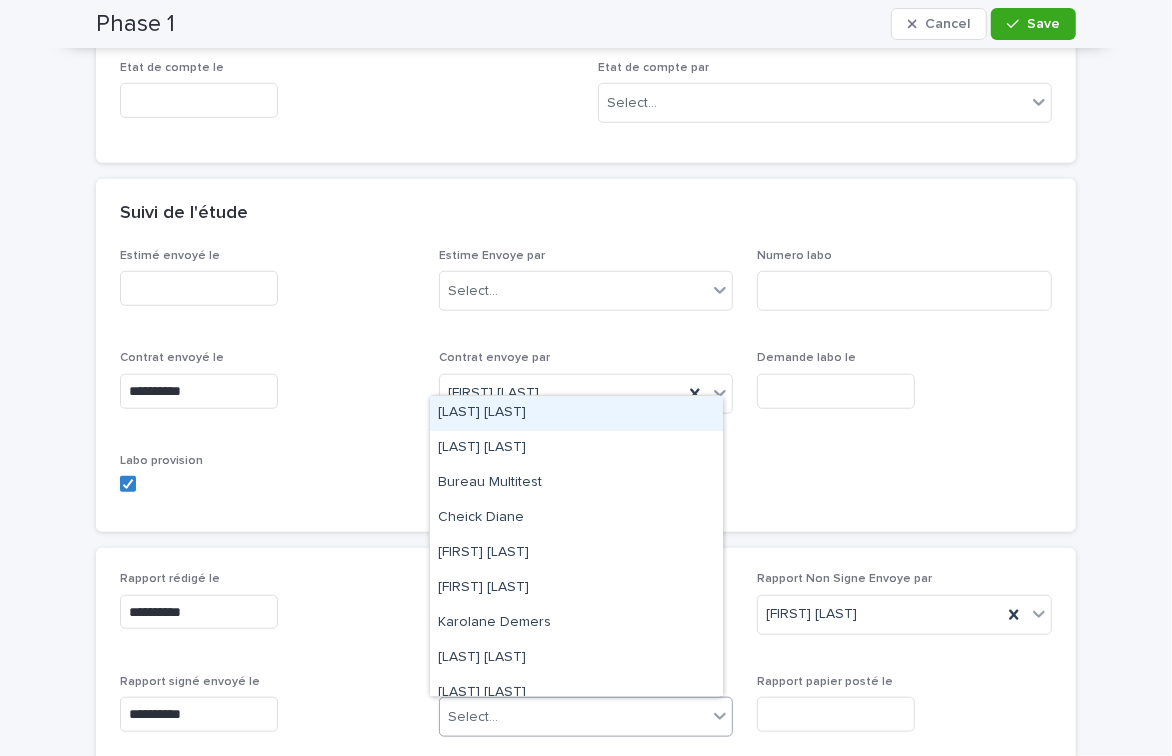 click on "Select..." at bounding box center (574, 717) 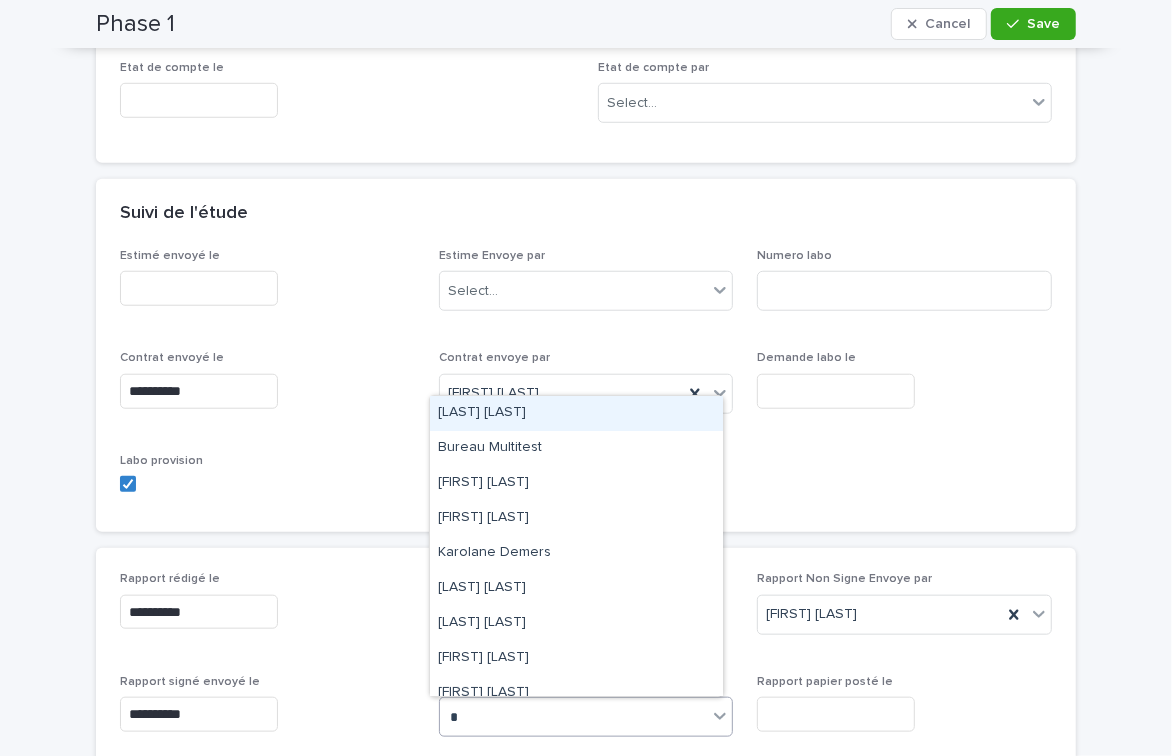 type on "**" 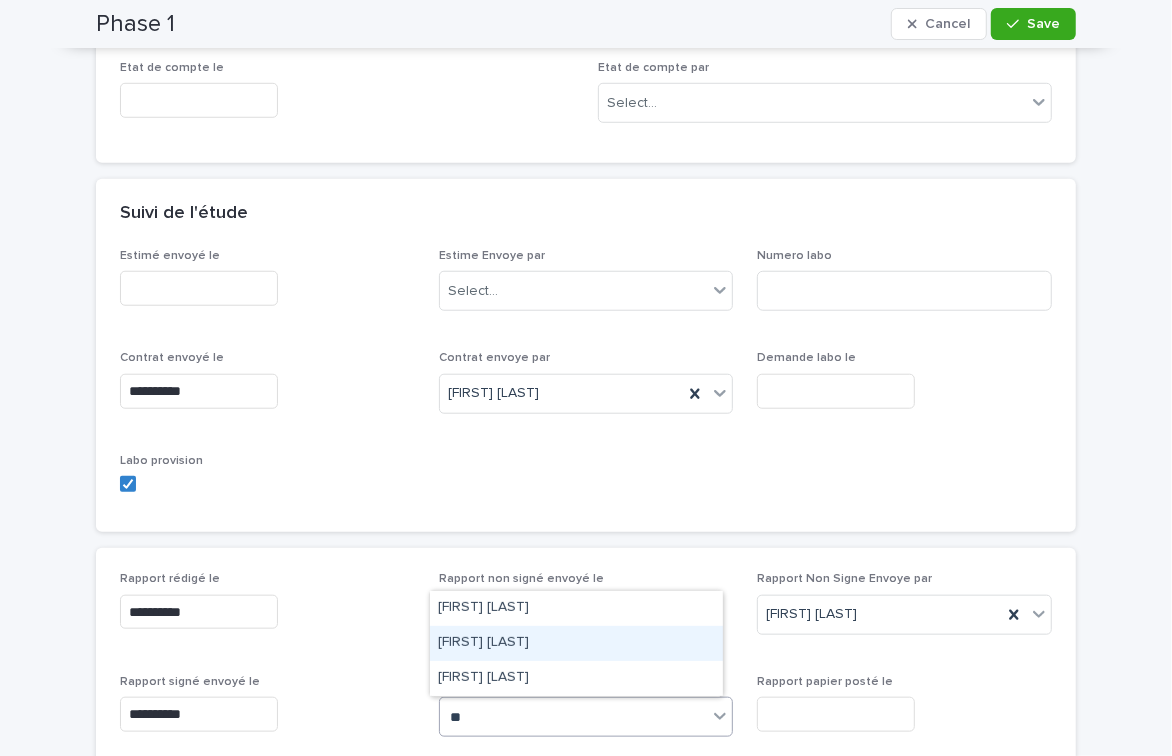 click on "[FIRST] [LAST]" at bounding box center [576, 643] 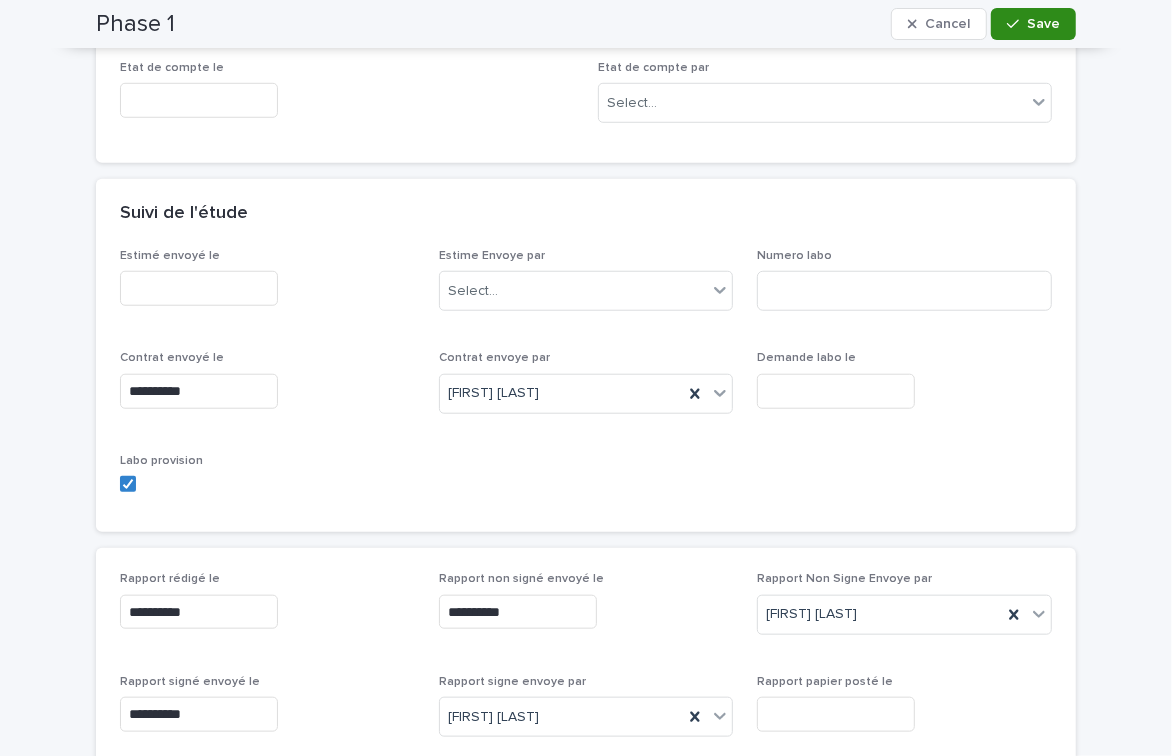 click on "Save" at bounding box center (1033, 24) 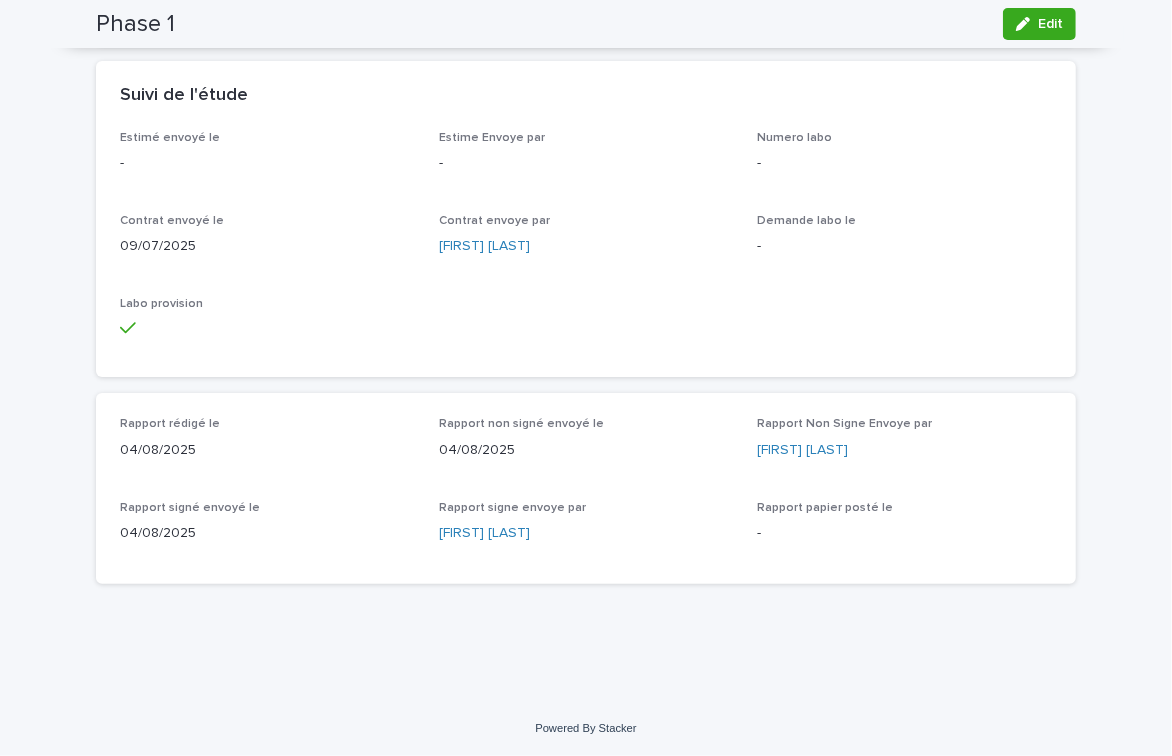 scroll, scrollTop: 722, scrollLeft: 0, axis: vertical 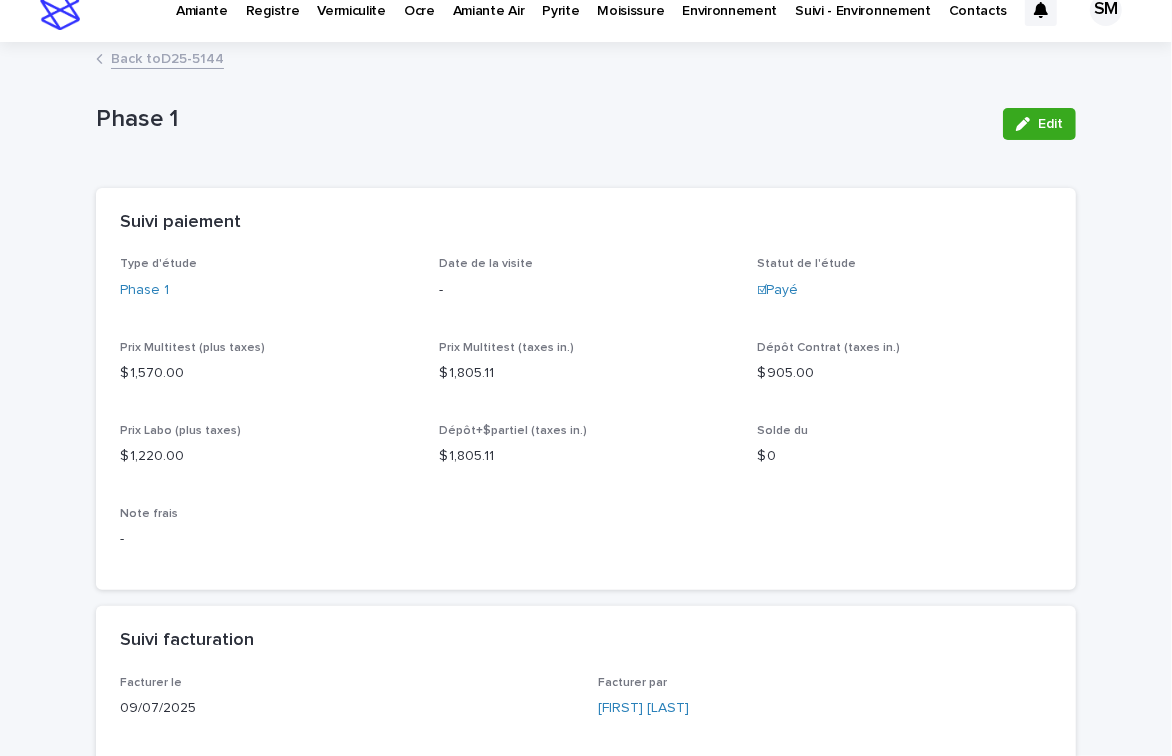 click on "Environnement" at bounding box center [729, -1] 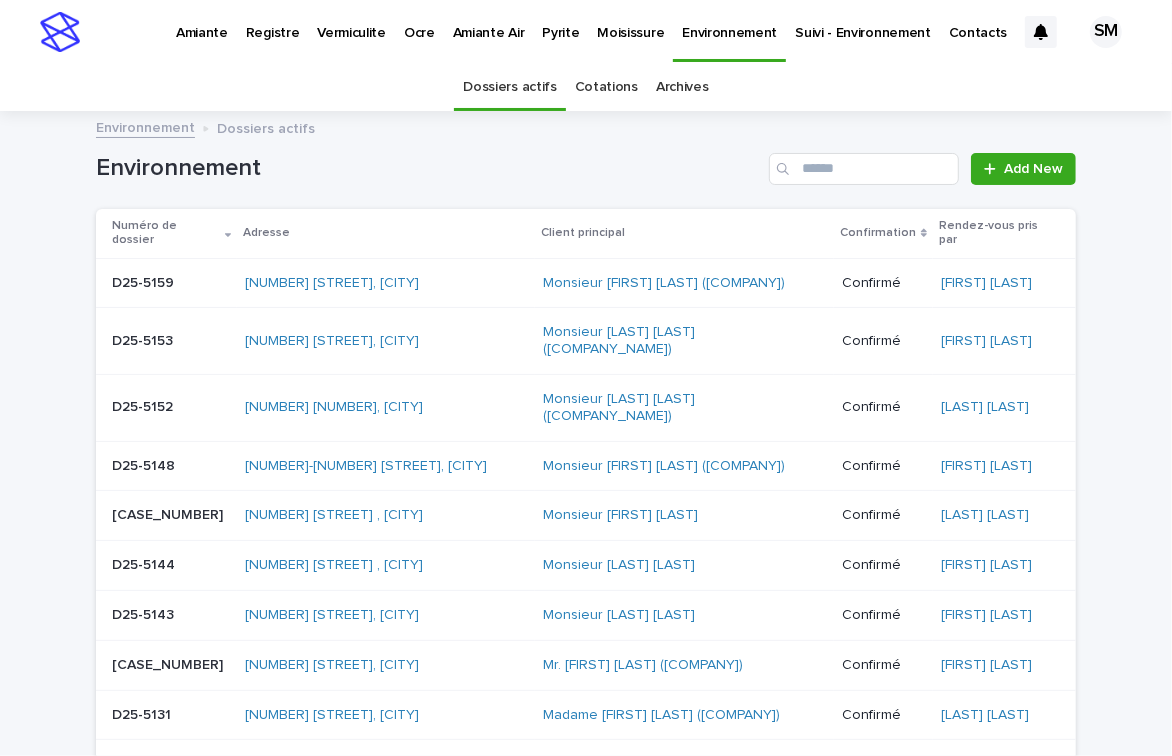 click on "Archives" at bounding box center (682, 87) 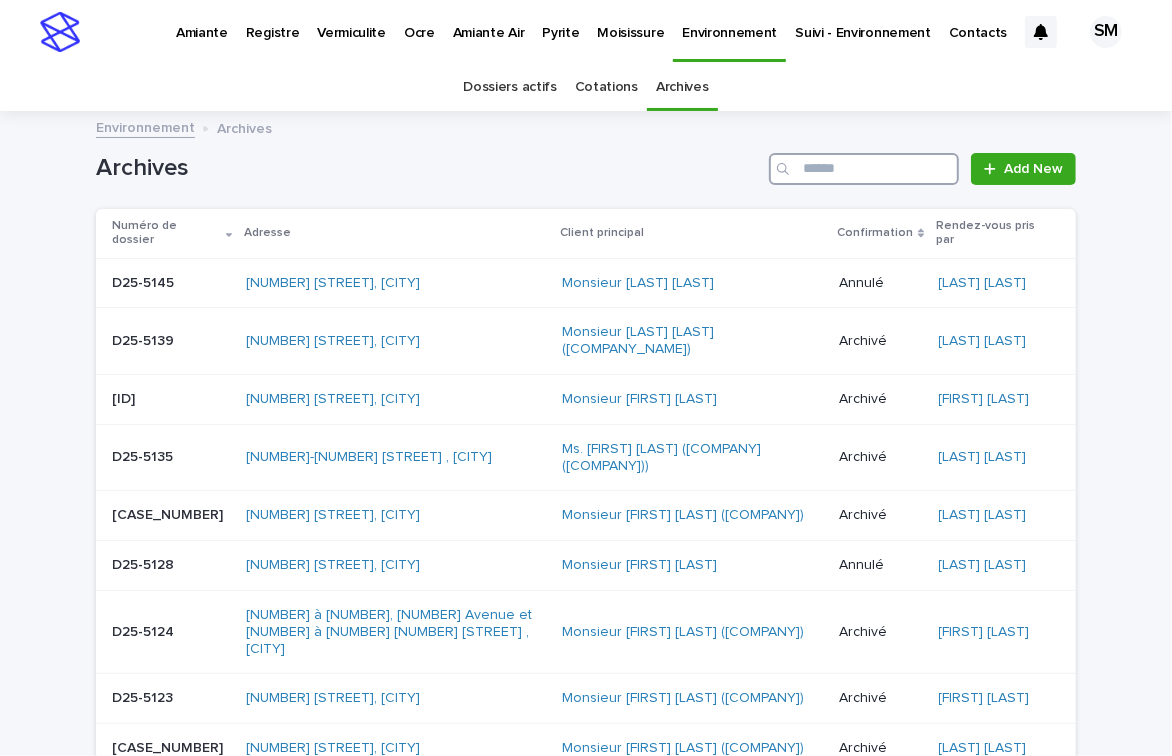 click at bounding box center (864, 169) 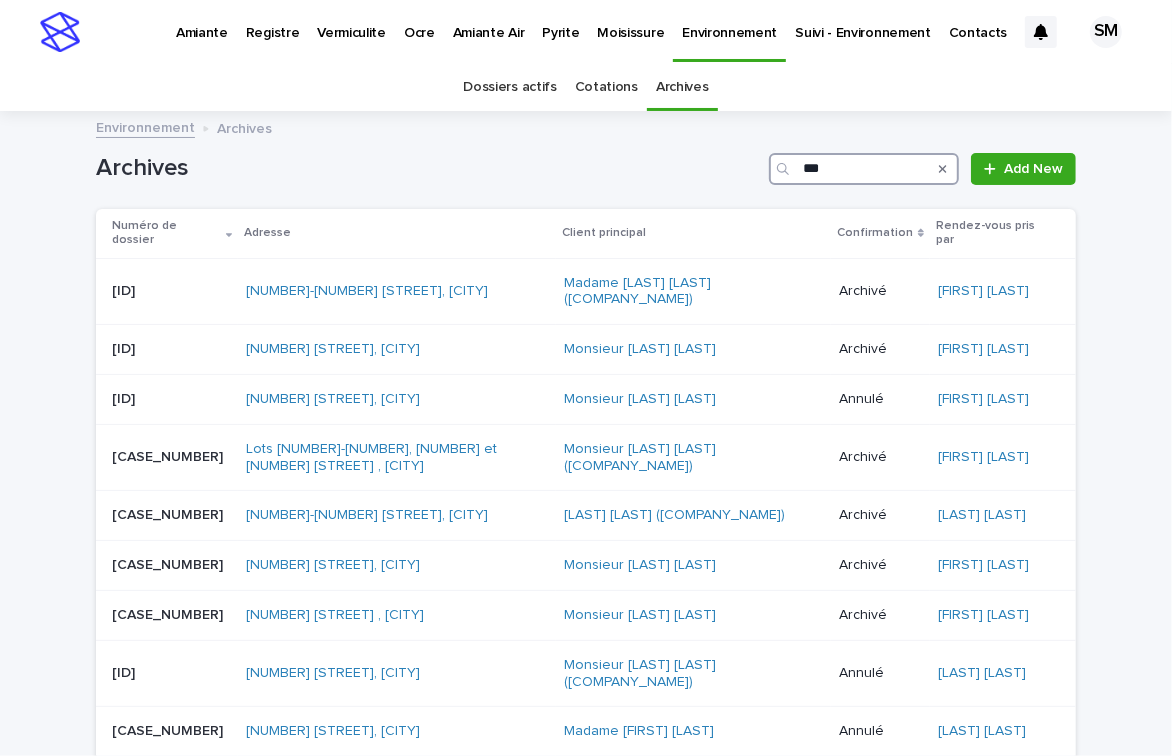 click on "***" at bounding box center [864, 169] 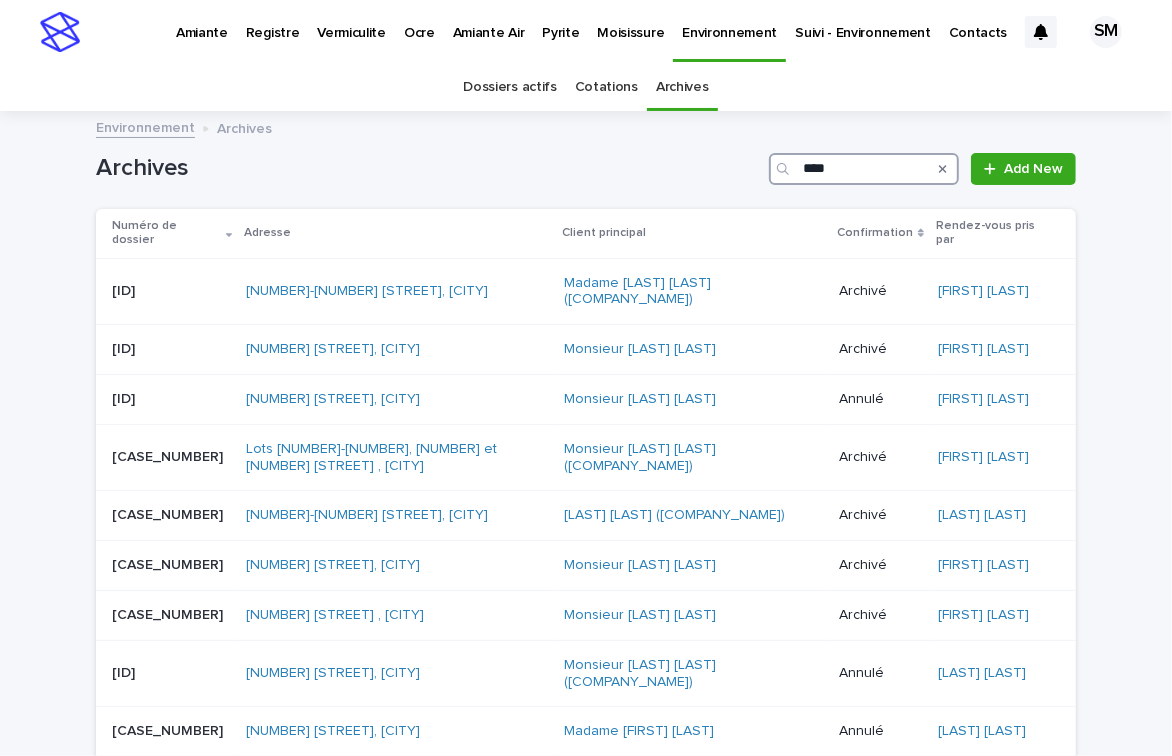 click on "****" at bounding box center [864, 169] 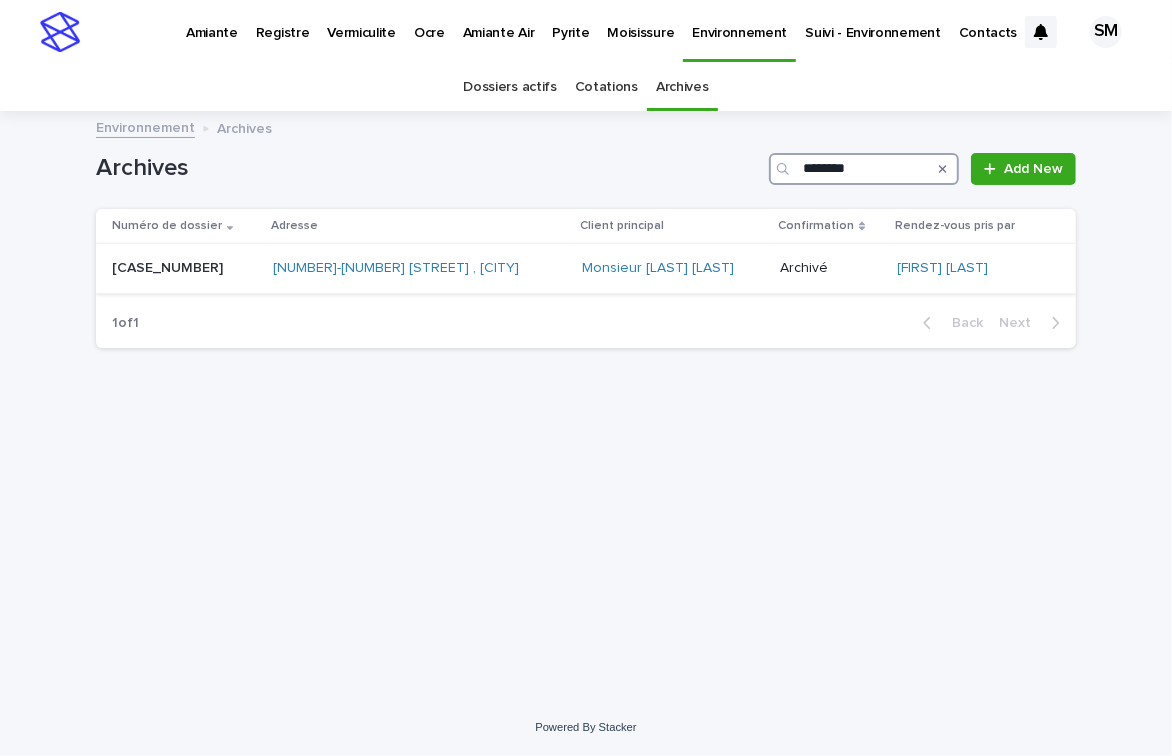 type on "********" 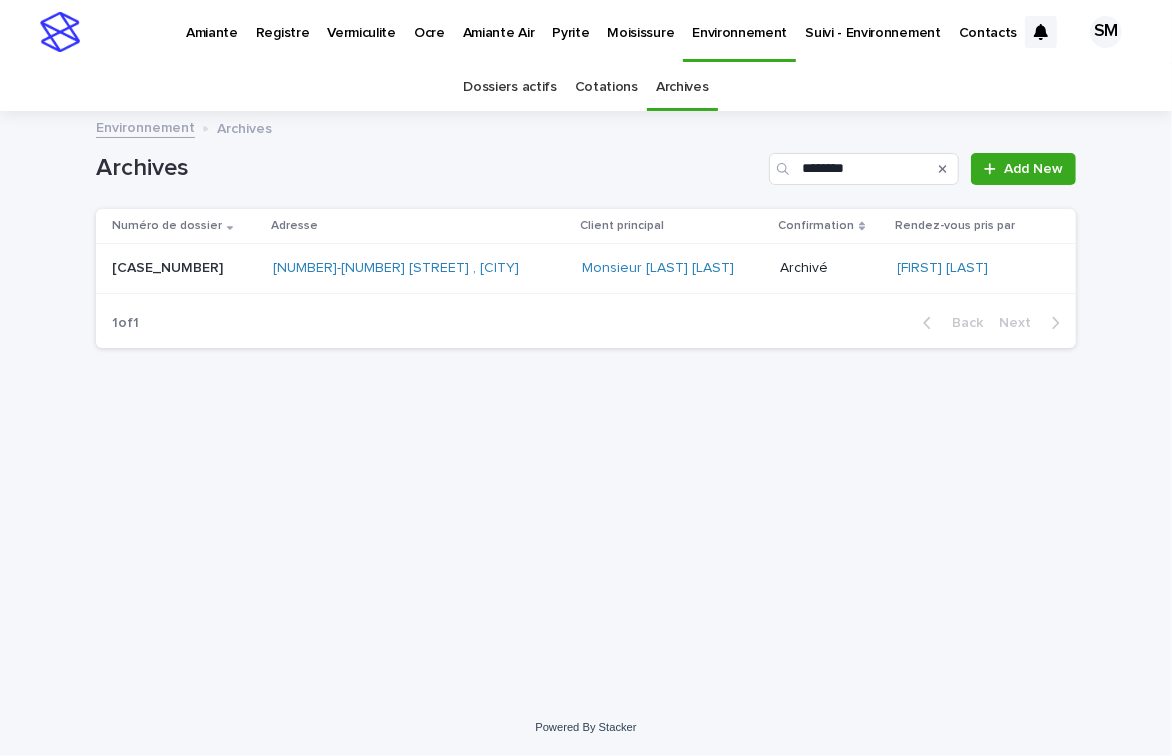 click on "[ID] [ID]" at bounding box center (180, 269) 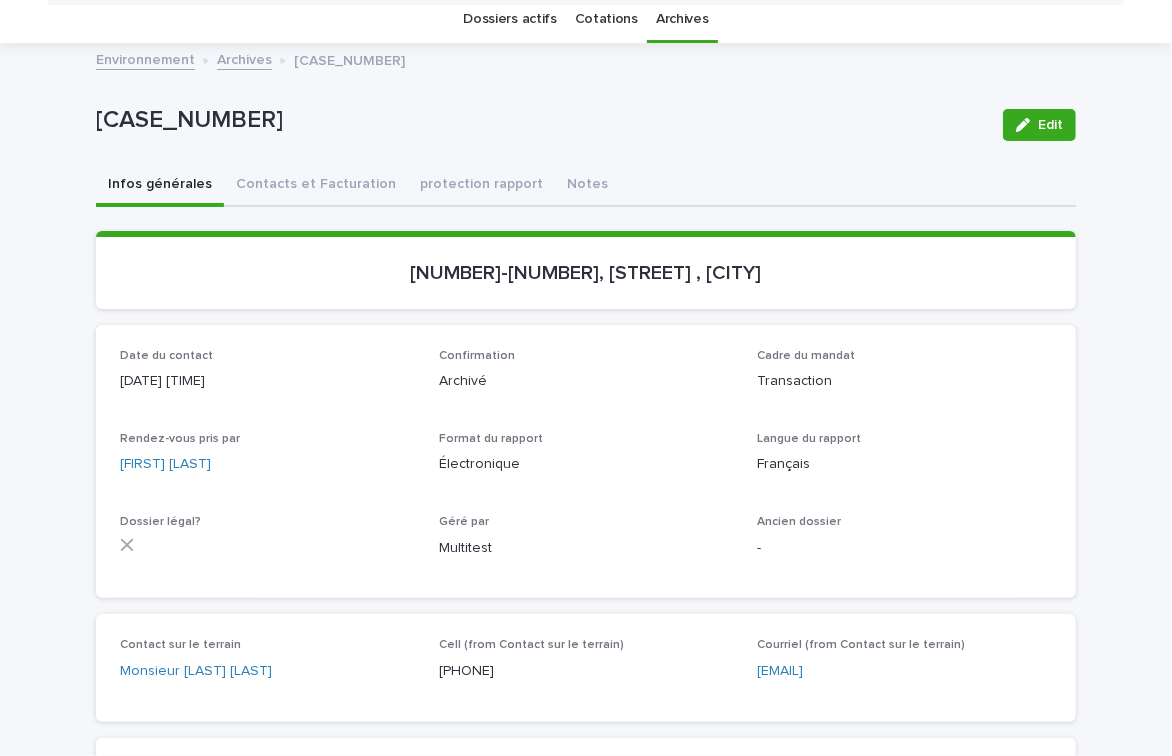 scroll, scrollTop: 64, scrollLeft: 0, axis: vertical 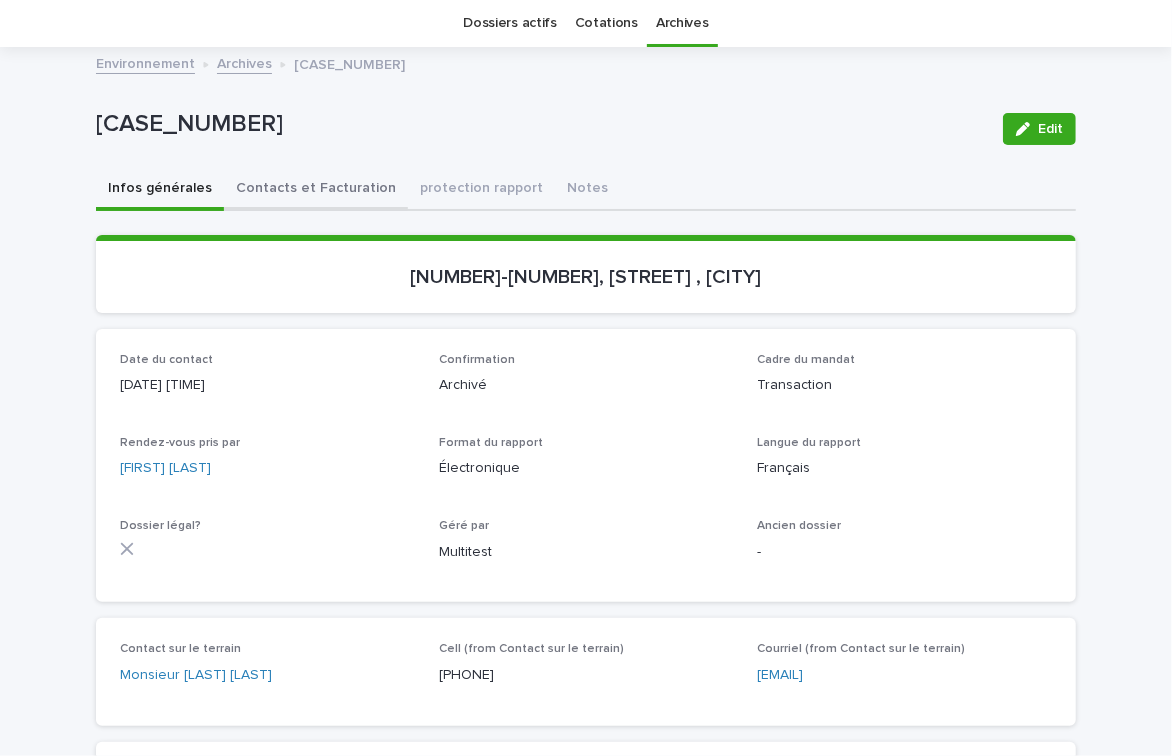 click on "Contacts et Facturation" at bounding box center [316, 190] 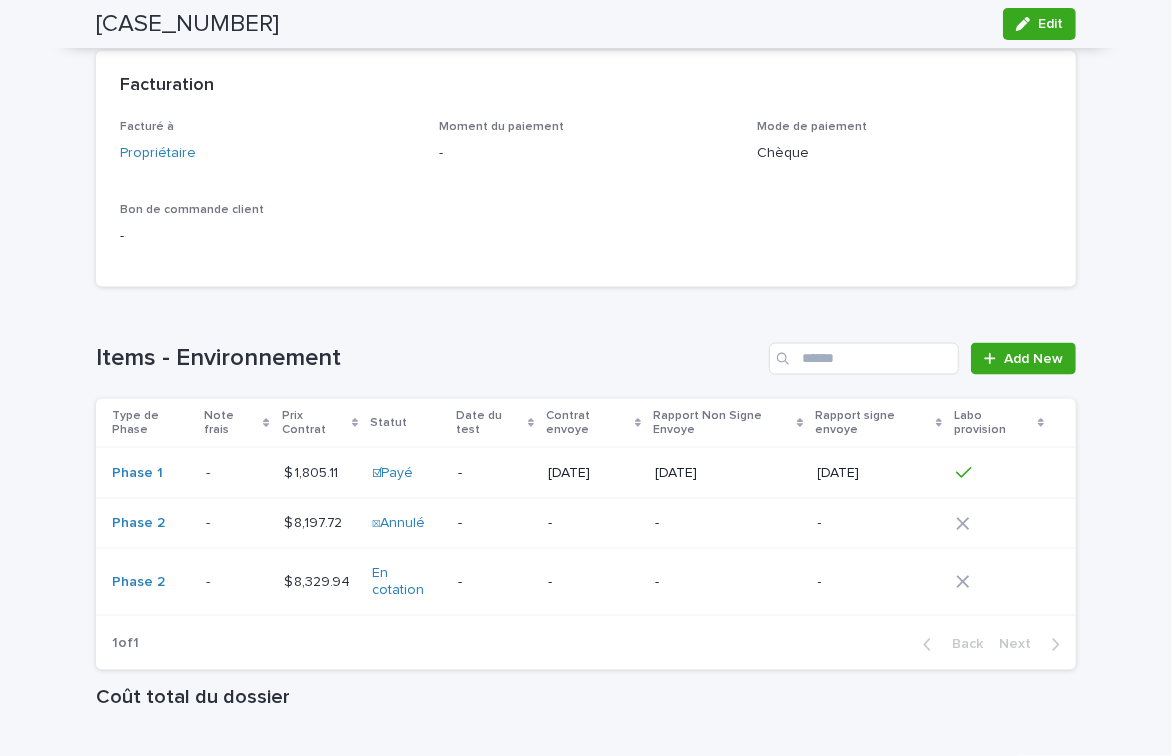 scroll, scrollTop: 1495, scrollLeft: 0, axis: vertical 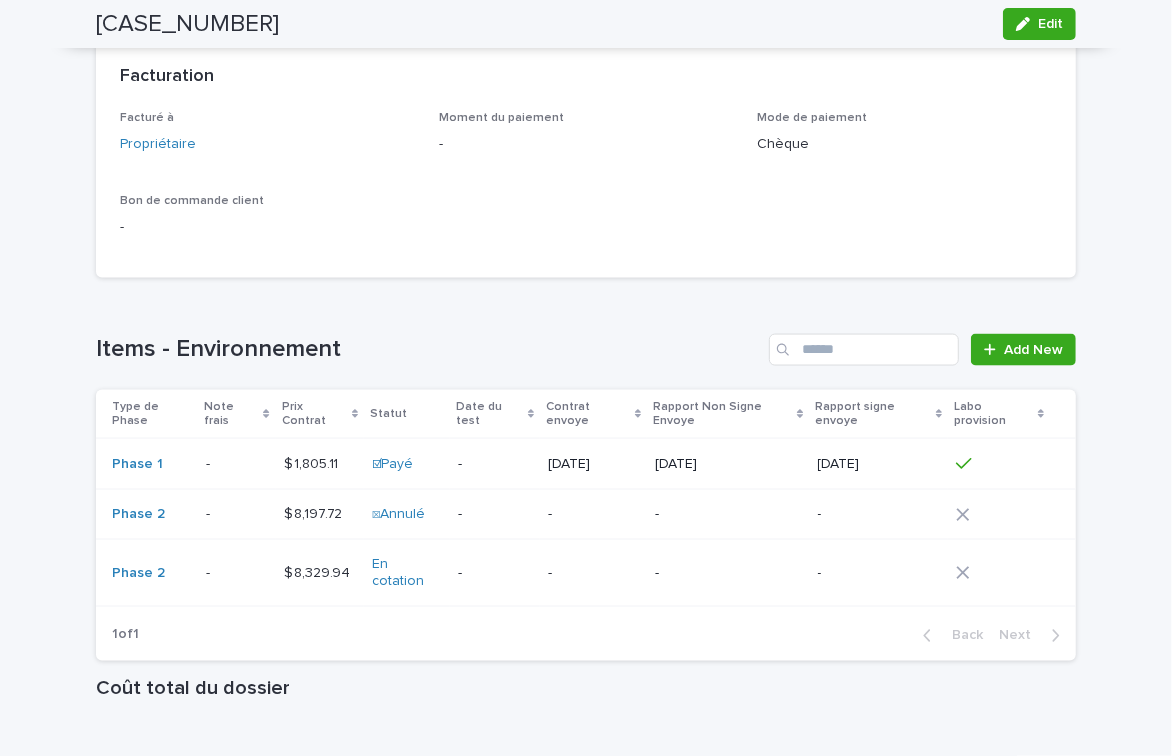 click at bounding box center [236, 573] 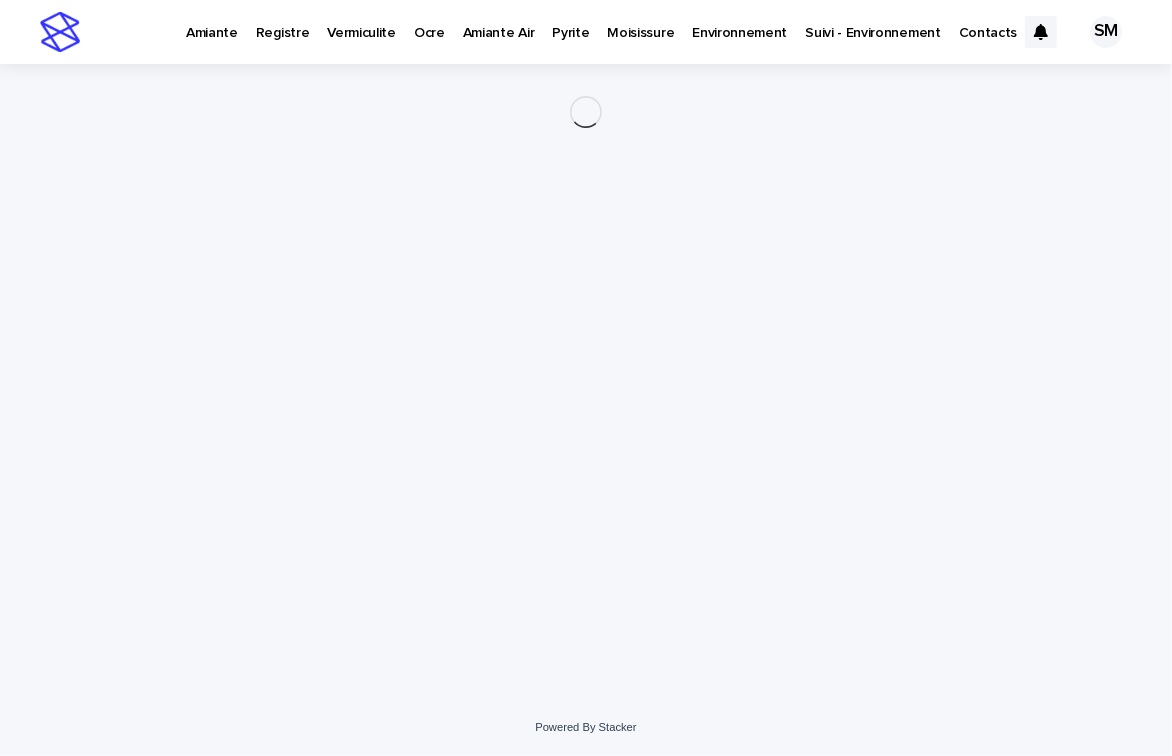 scroll, scrollTop: 0, scrollLeft: 0, axis: both 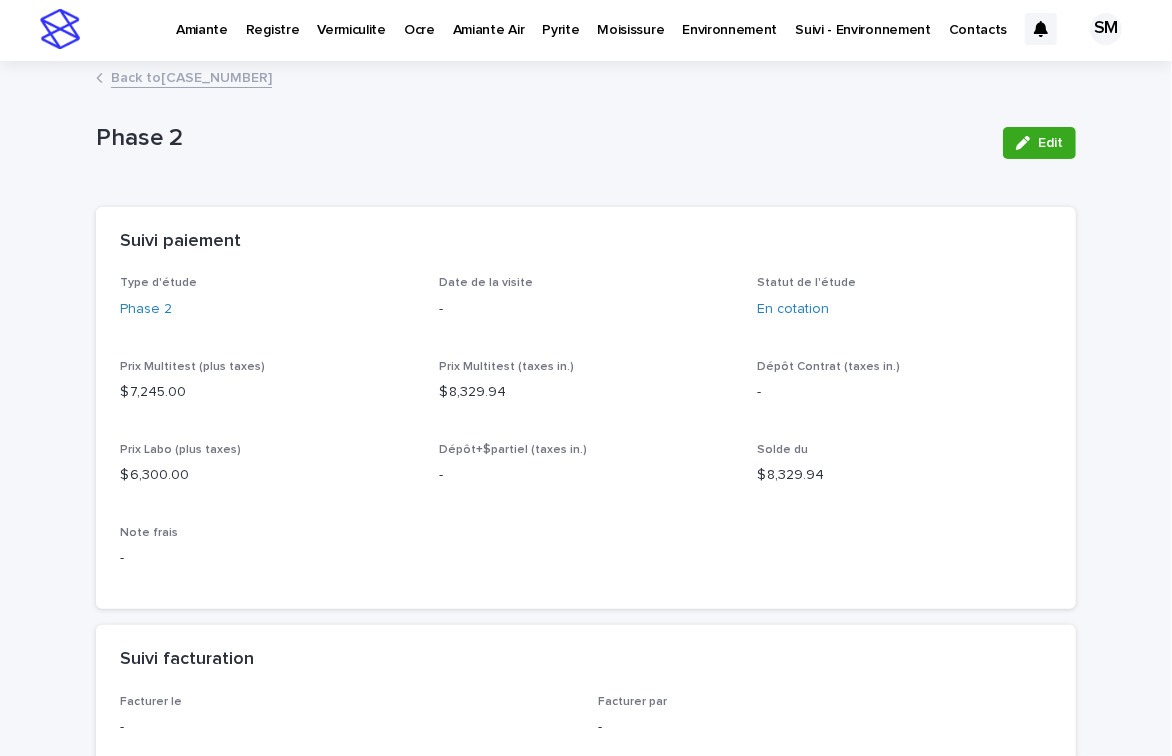 click on "Back to  [ID]" at bounding box center [191, 76] 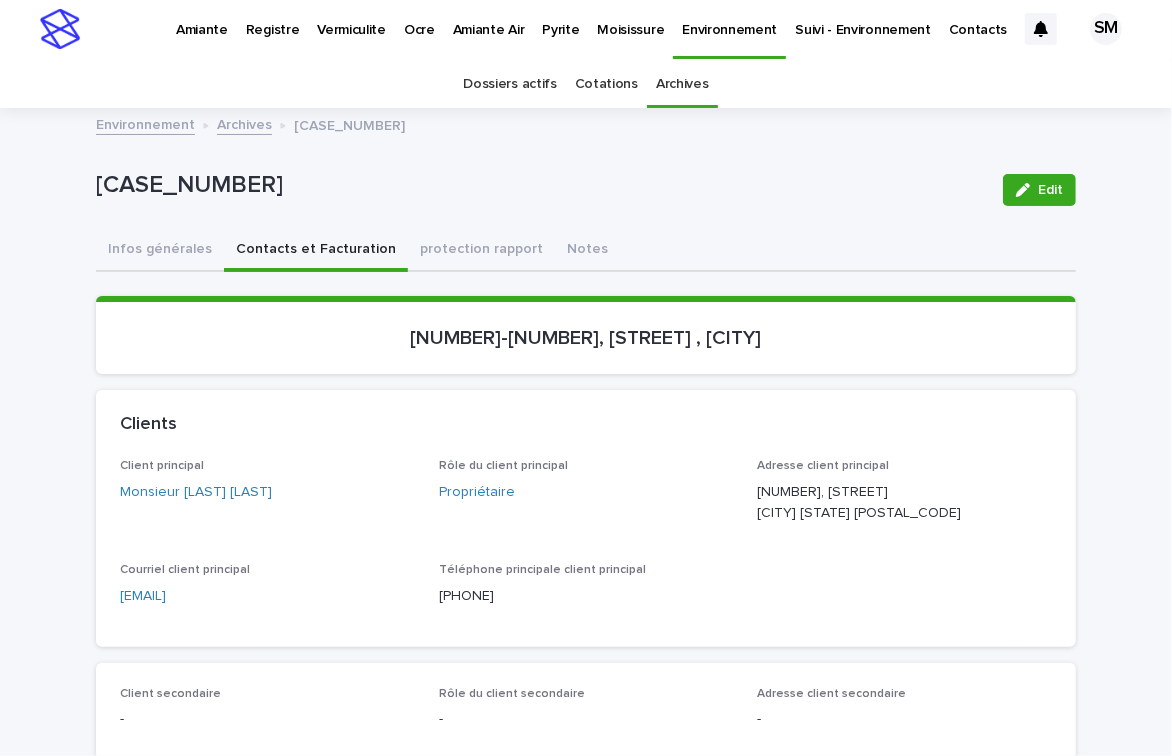 scroll, scrollTop: 64, scrollLeft: 0, axis: vertical 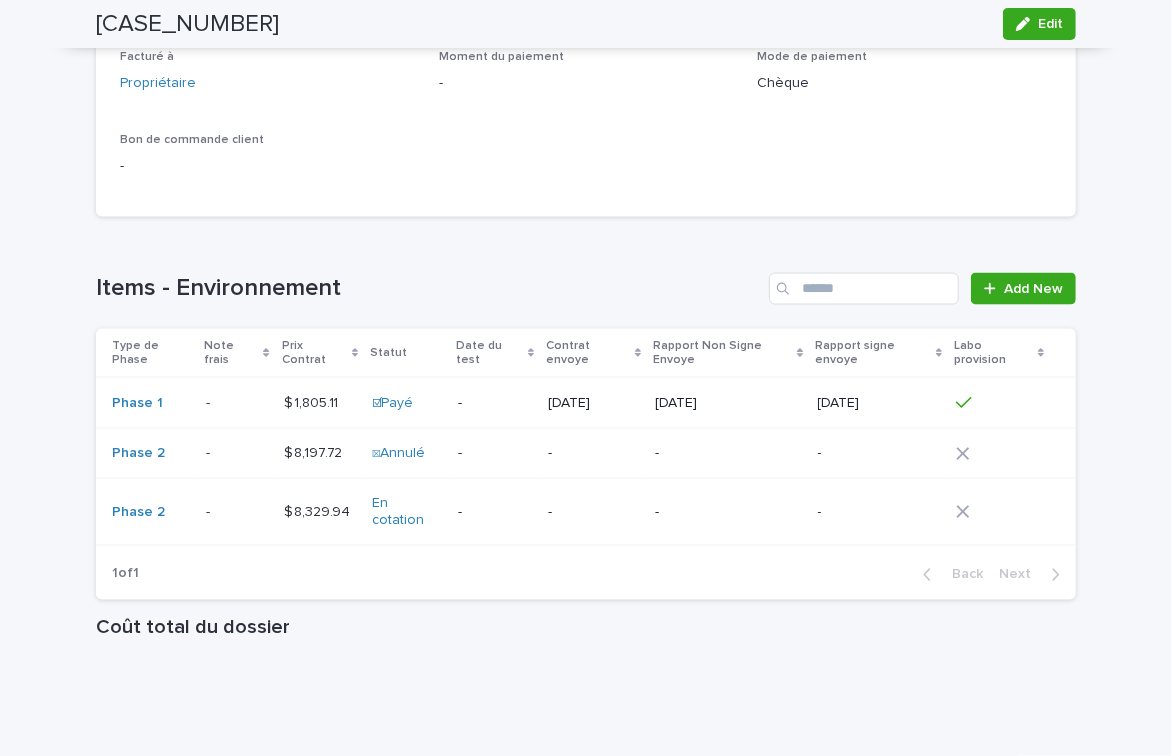 click on "Phase 1" at bounding box center (147, 403) 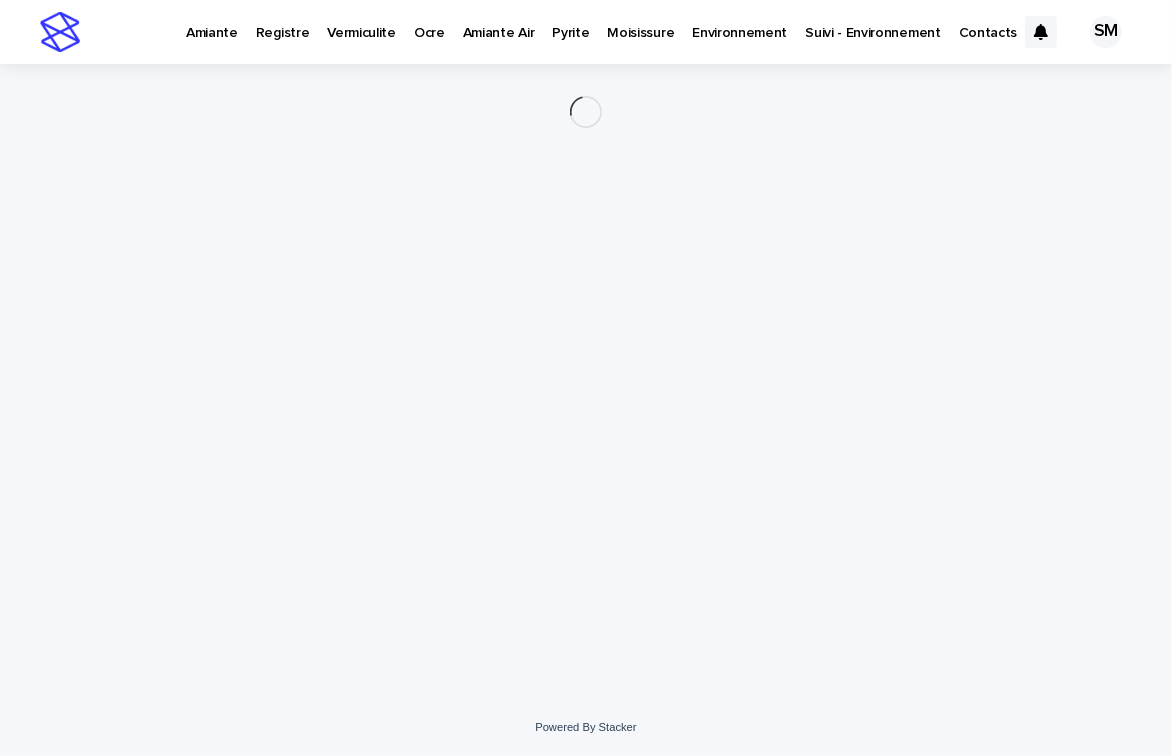 scroll, scrollTop: 0, scrollLeft: 0, axis: both 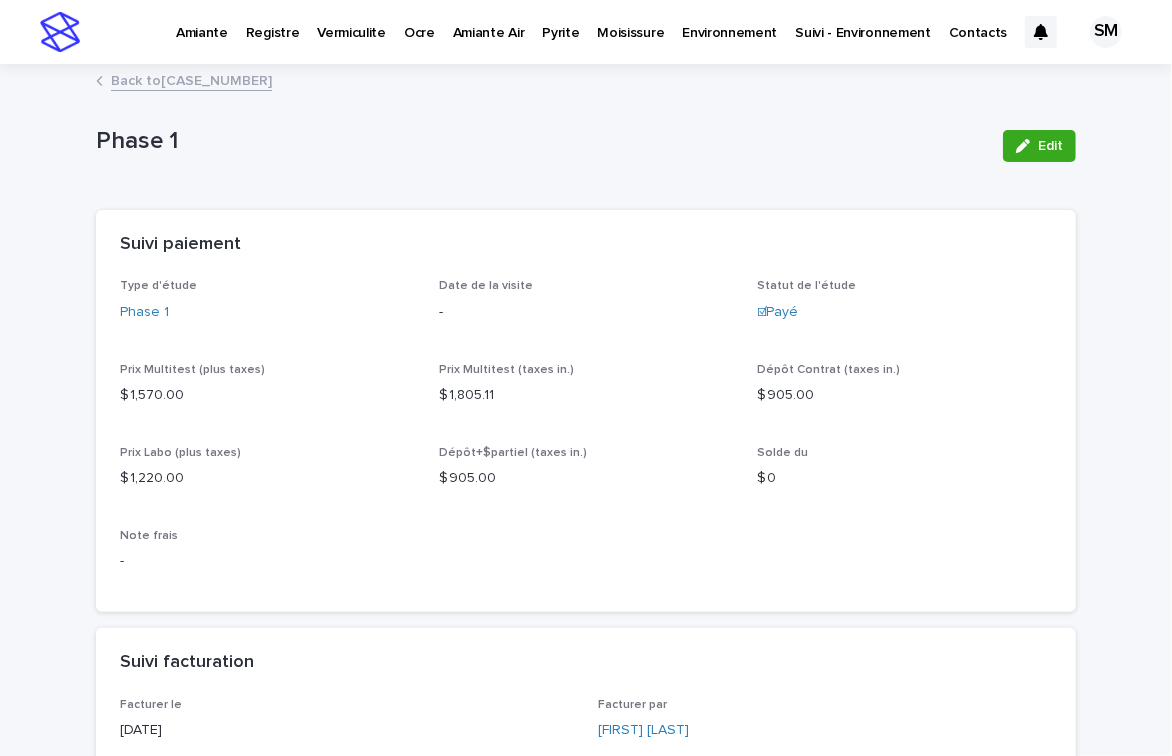 click on "Back to  [ID]" at bounding box center (191, 79) 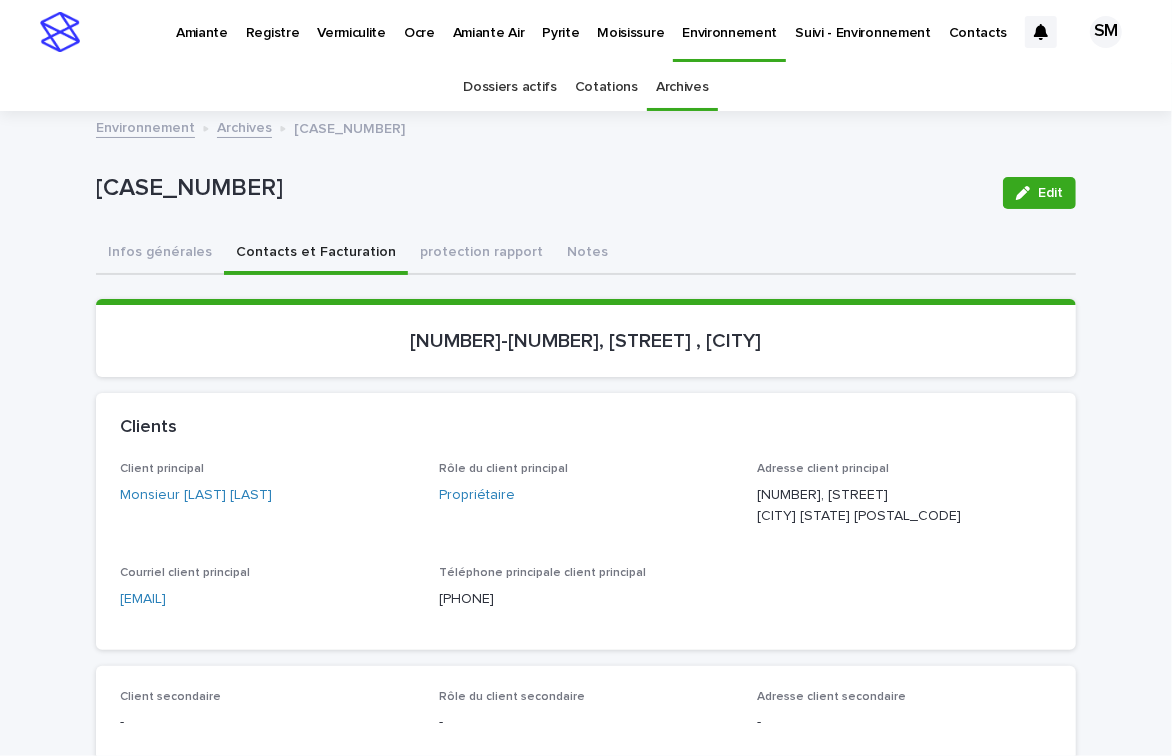 scroll, scrollTop: 64, scrollLeft: 0, axis: vertical 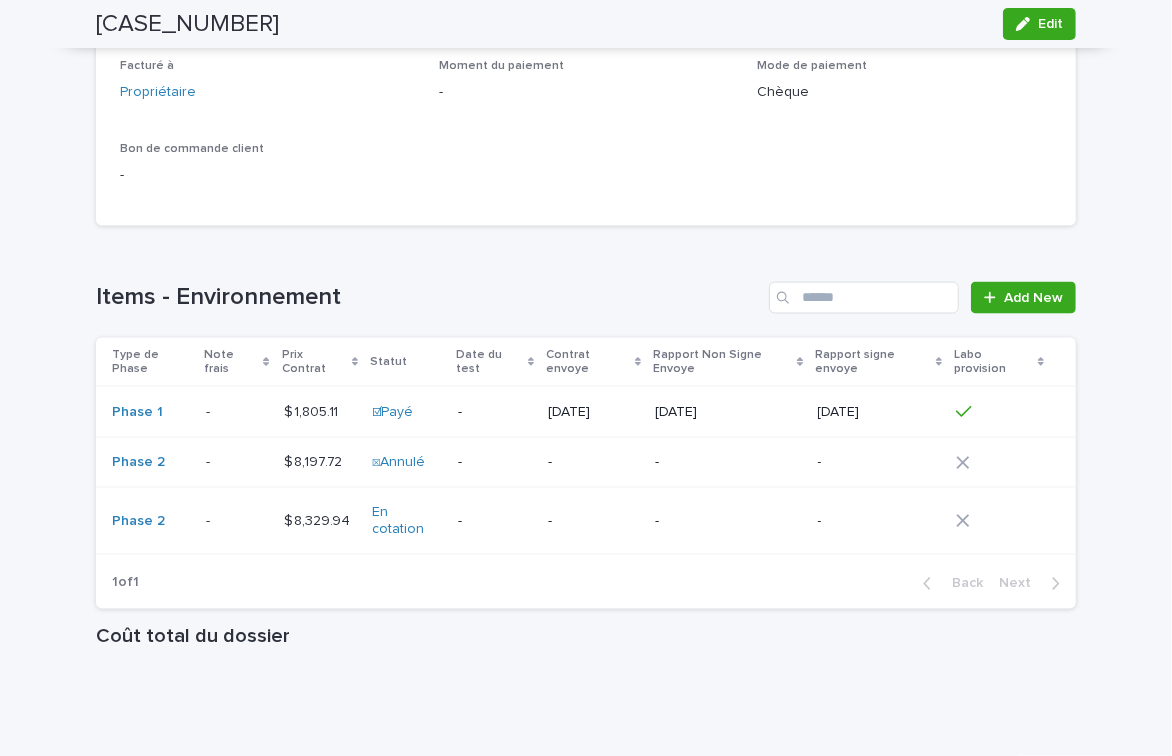 click at bounding box center (236, 521) 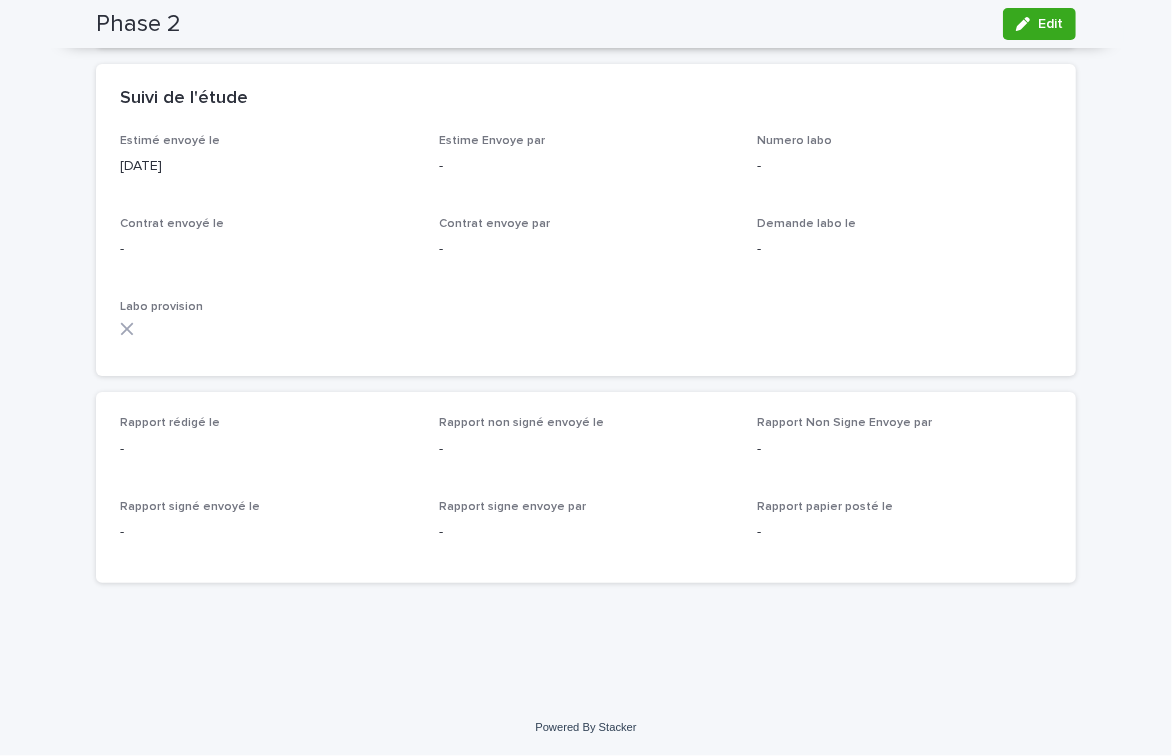 scroll, scrollTop: 815, scrollLeft: 0, axis: vertical 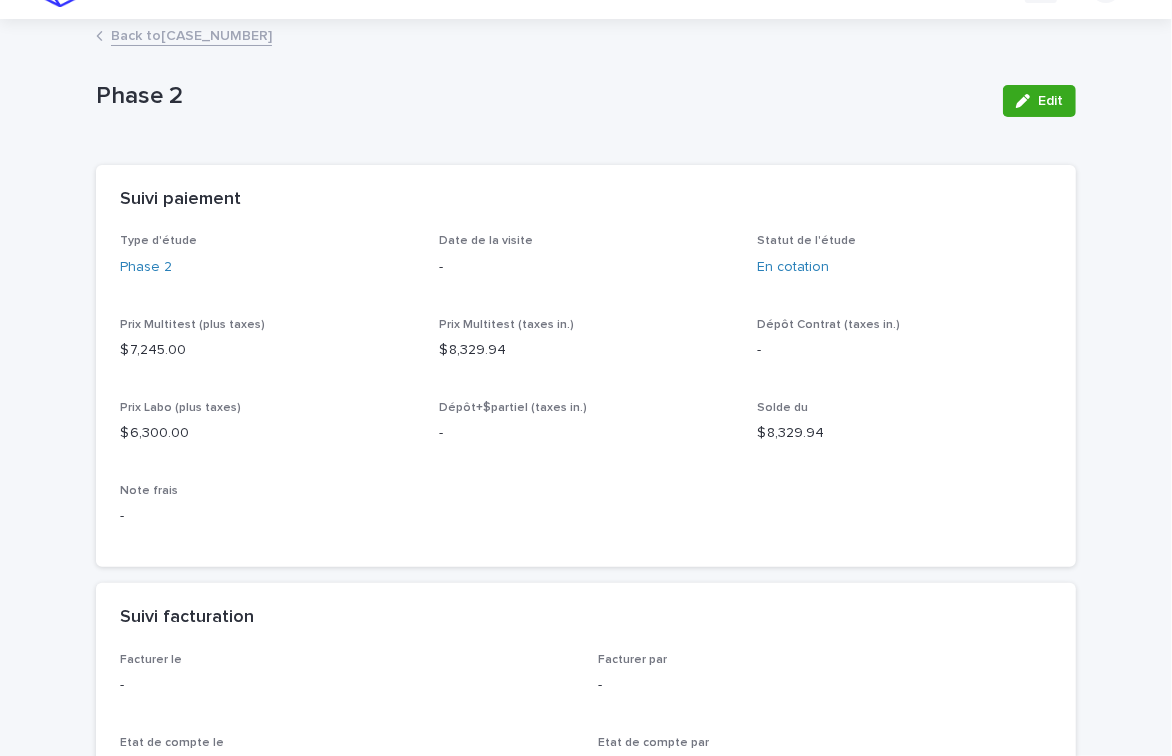 click on "Back to  [ID]" at bounding box center (191, 34) 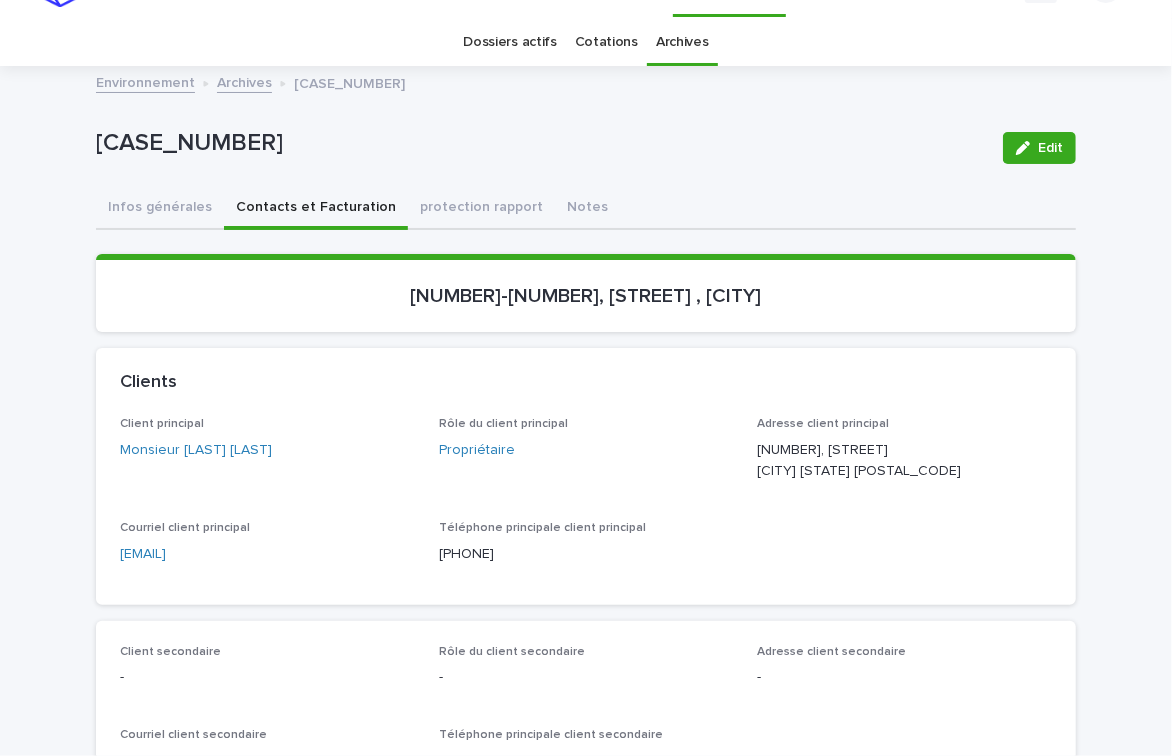 scroll, scrollTop: 64, scrollLeft: 0, axis: vertical 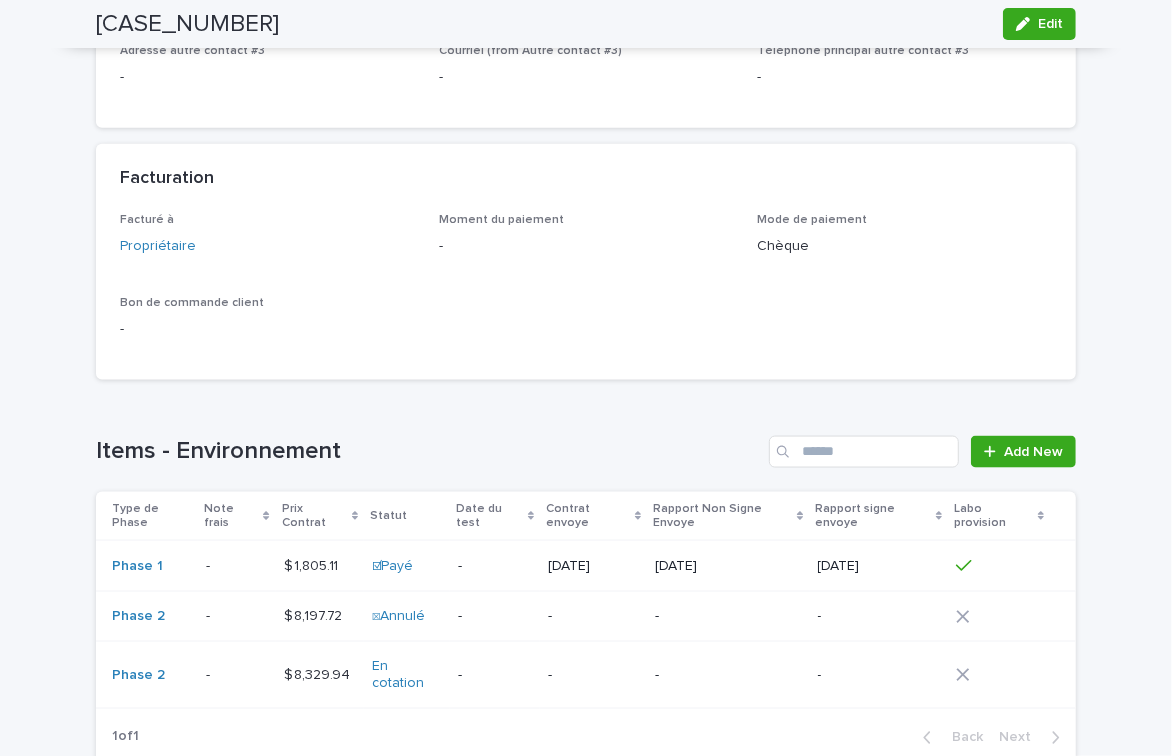 click on "Autre contact #3 - Rôle du contact #3 - Autorisé - Contact 3 Adresse autre contact #3 - Courriel (from Autre contact #3) - Téléphone principal autre contact #3 -" at bounding box center [586, 32] 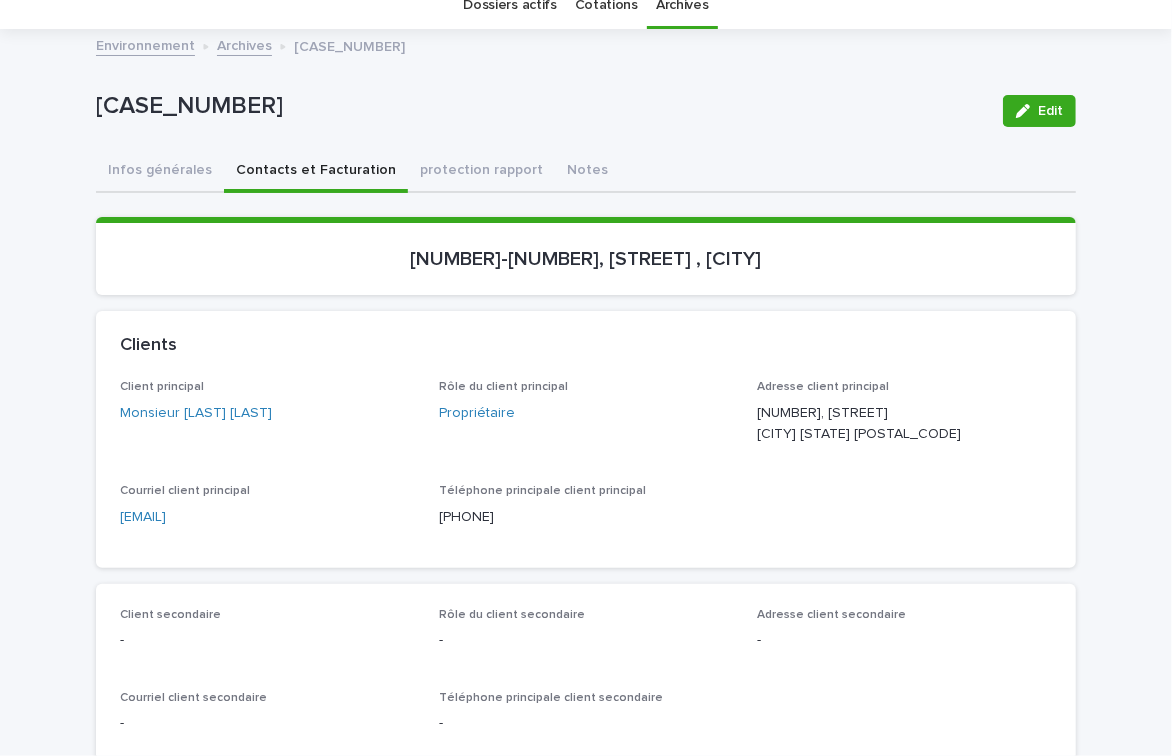 scroll, scrollTop: 70, scrollLeft: 0, axis: vertical 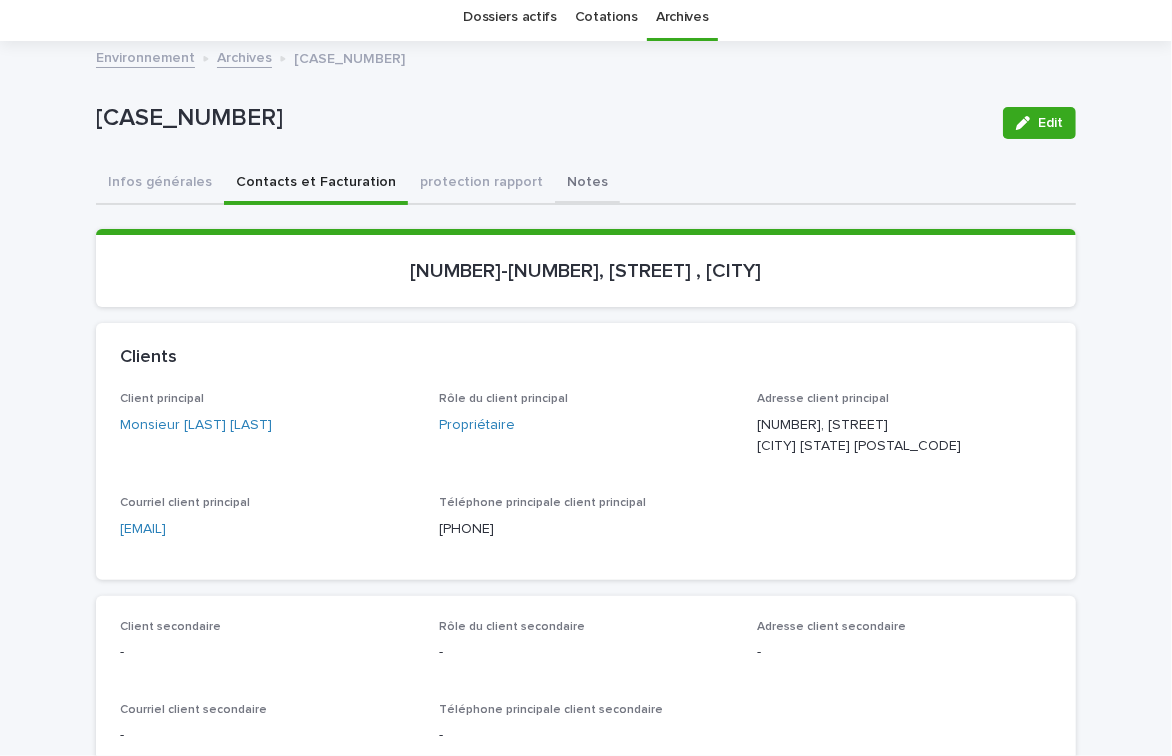 click on "D24-4800 Edit D24-4800 Edit Sorry, there was an error saving your record. Please try again. Please fill out the required fields below. Infos générales Contacts et Facturation protection rapport Notes Can't display tree at index  0 Loading... Saving… Loading... Saving… Loading... Saving… [NUMBER], [STREET] , [CITY] Loading... Saving… Clients Client principal Monsieur [LAST] [LAST]    Rôle du client principal Propriétaire   Adresse client principal [NUMBER], [STREET]
[CITY] [PROVINCE]
Courriel client principal [EMAIL]   Téléphone principale client principal ([PHONE]) Client secondaire - Rôle du client secondaire - Adresse client secondaire - Courriel client secondaire - Téléphone principale client secondaire - Autres Contacts Autre contact #1 Monsieur [LAST] [LAST]    Rôle du contact #1 Courtier inscripteur   Autorisé - Contact 1 Adresse autre contact #1 - Courriel autre contact #1 [EMAIL] Téléphone principal autre contact #1 - - - -" at bounding box center (586, 1238) 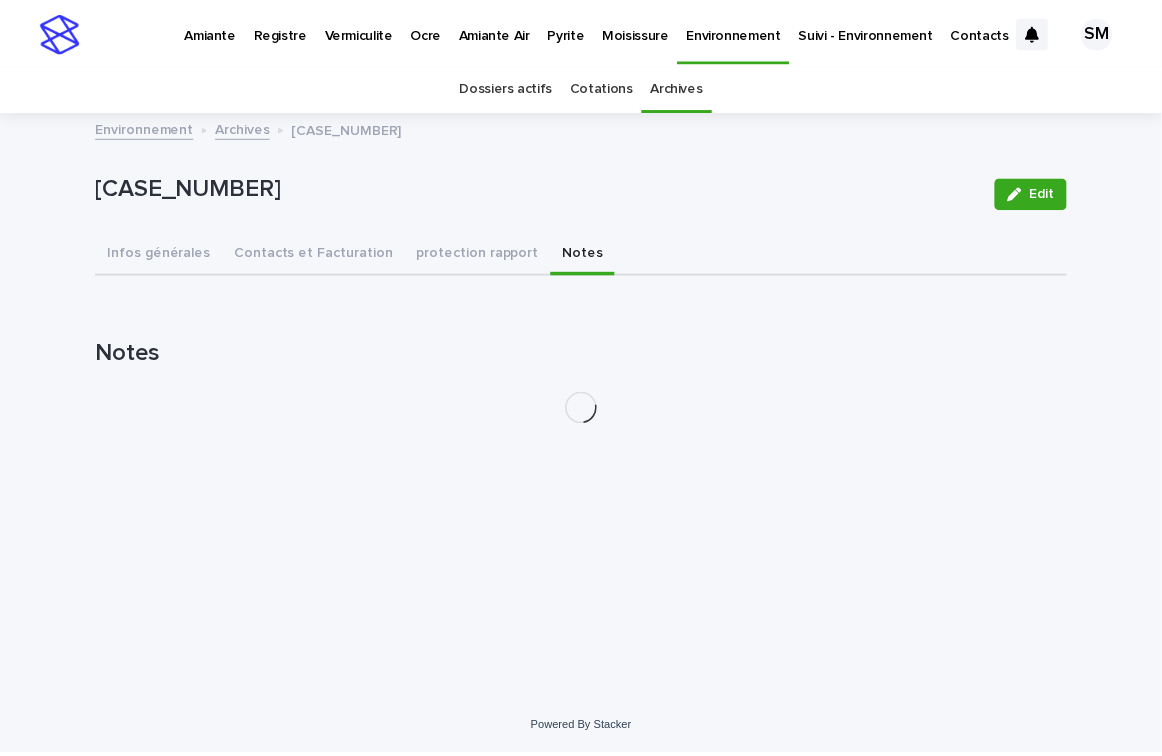 scroll, scrollTop: 0, scrollLeft: 0, axis: both 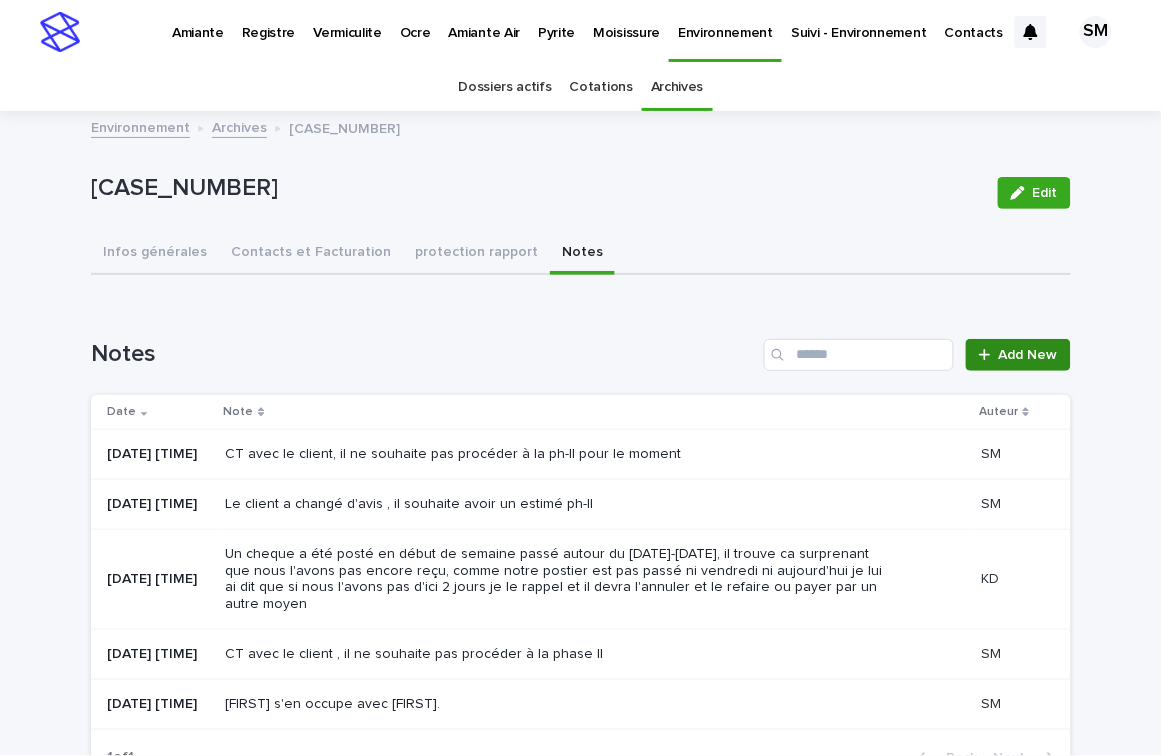 click at bounding box center (989, 355) 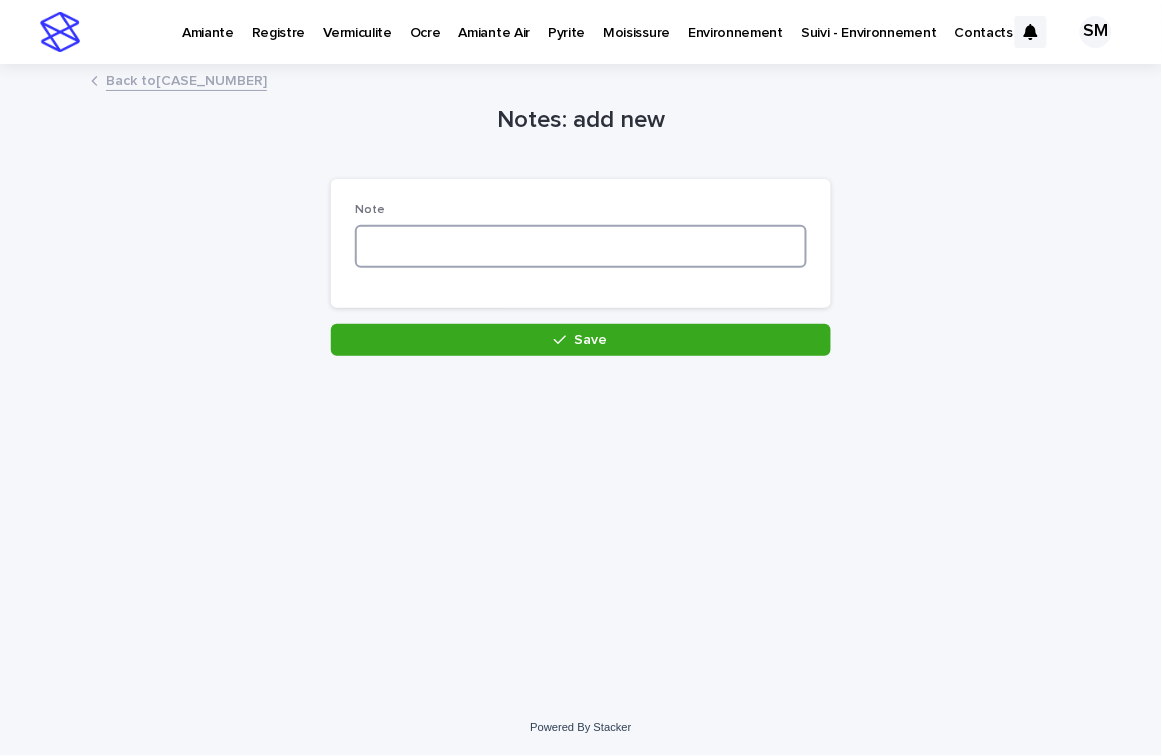 click at bounding box center (581, 246) 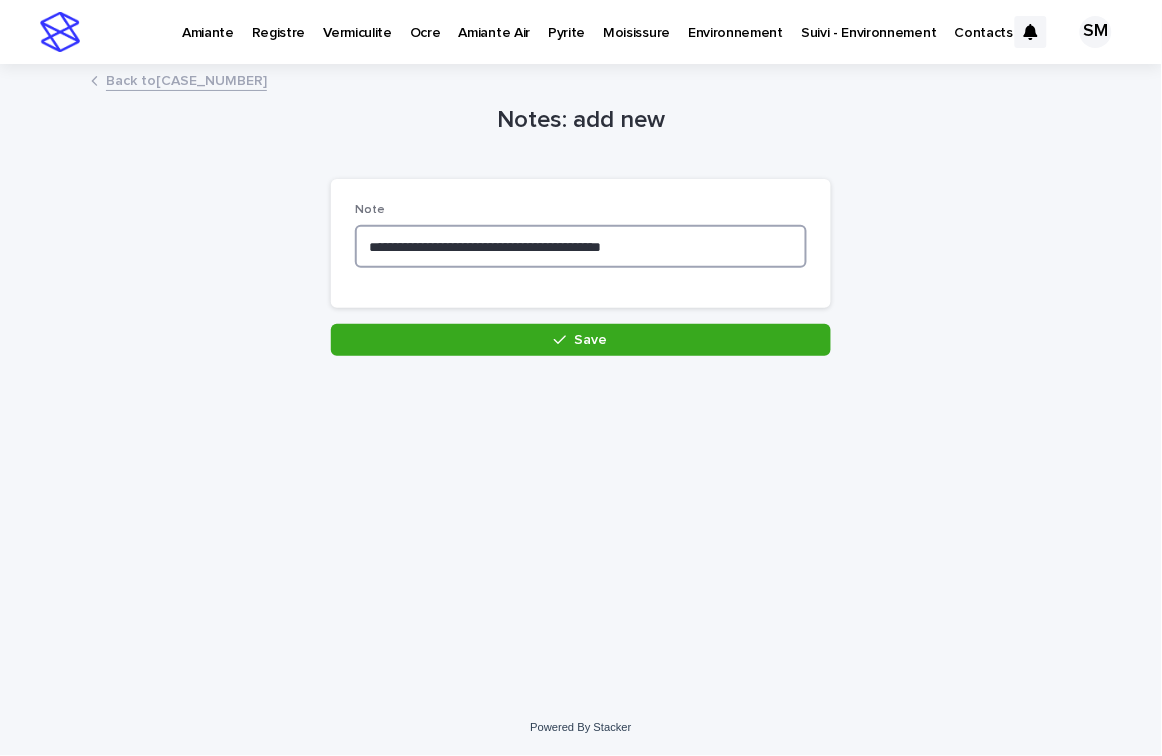 click on "**********" at bounding box center [581, 246] 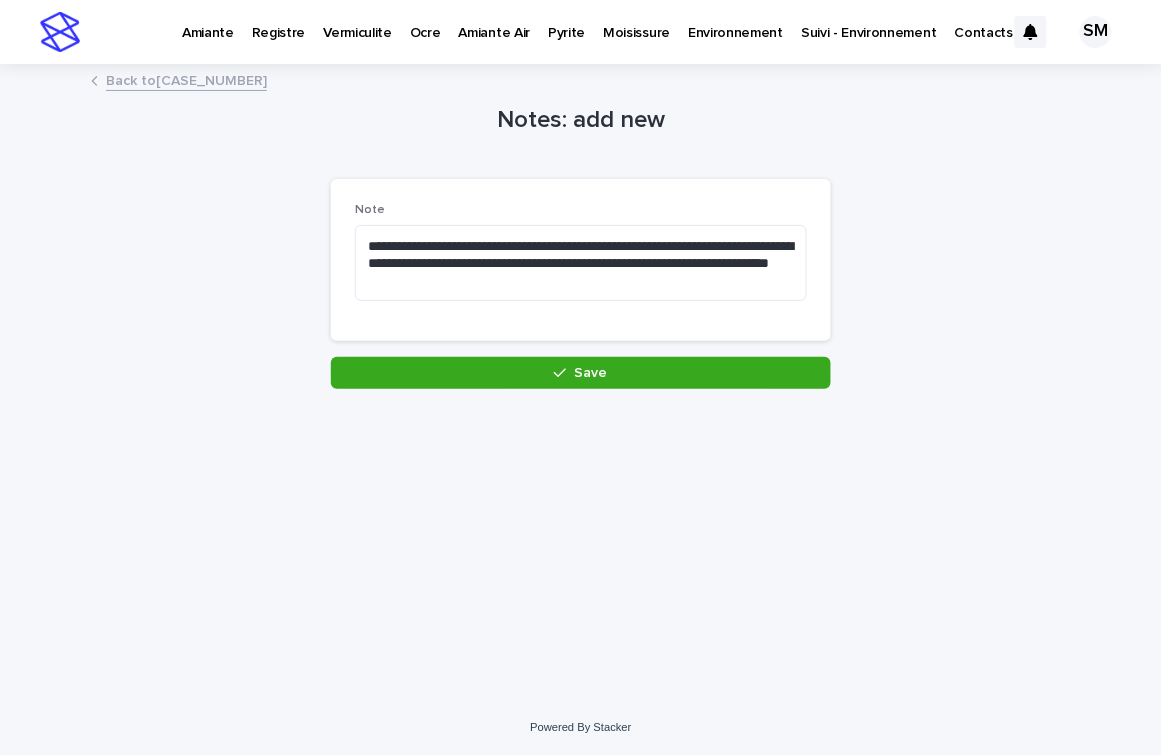 click on "**********" at bounding box center [581, 258] 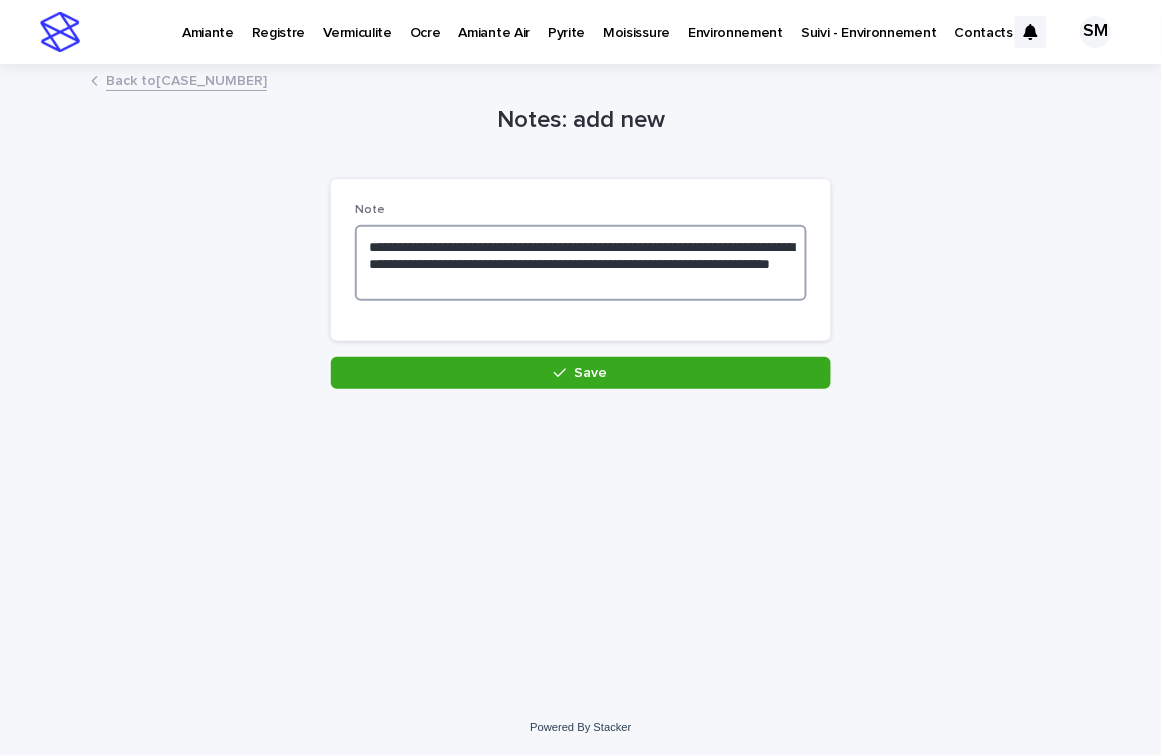 click on "**********" at bounding box center [581, 263] 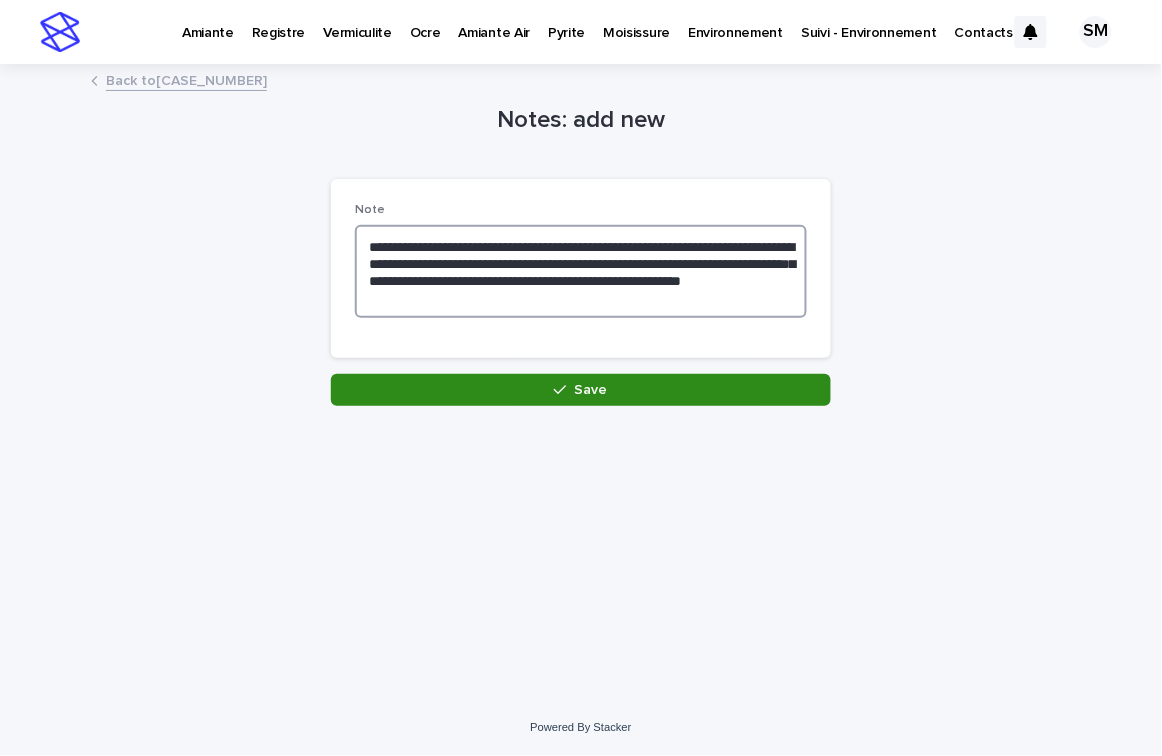 type on "**********" 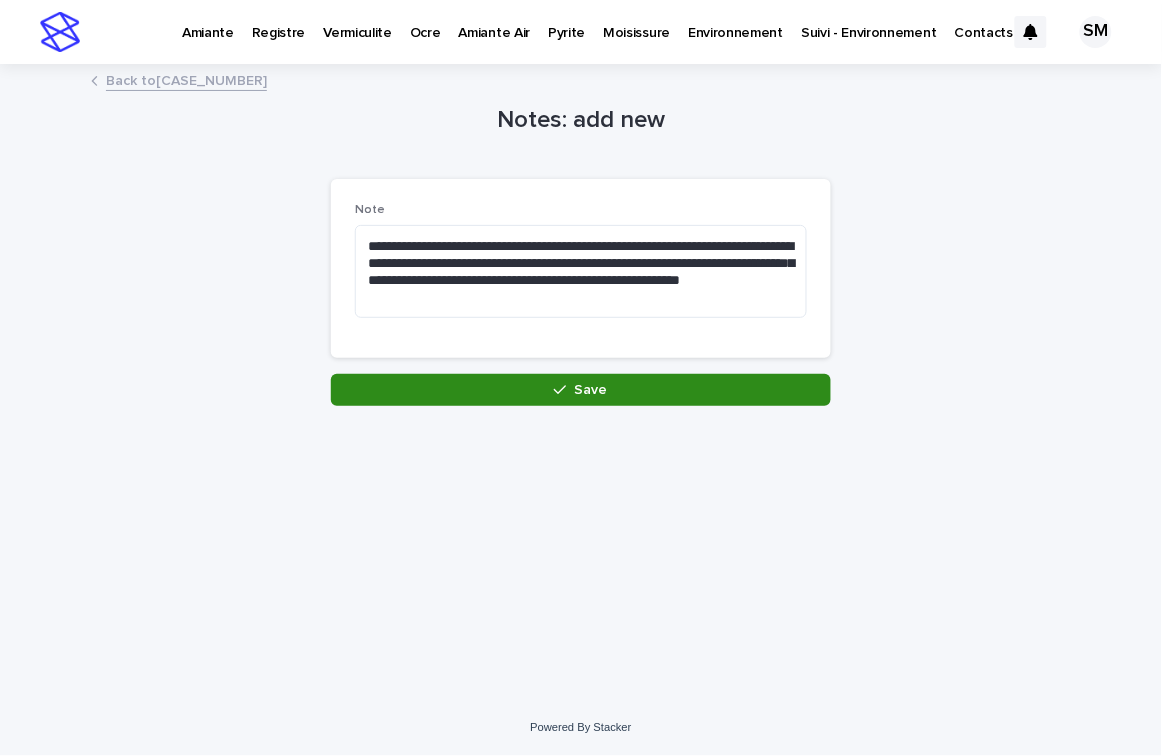 click on "Save" at bounding box center (581, 390) 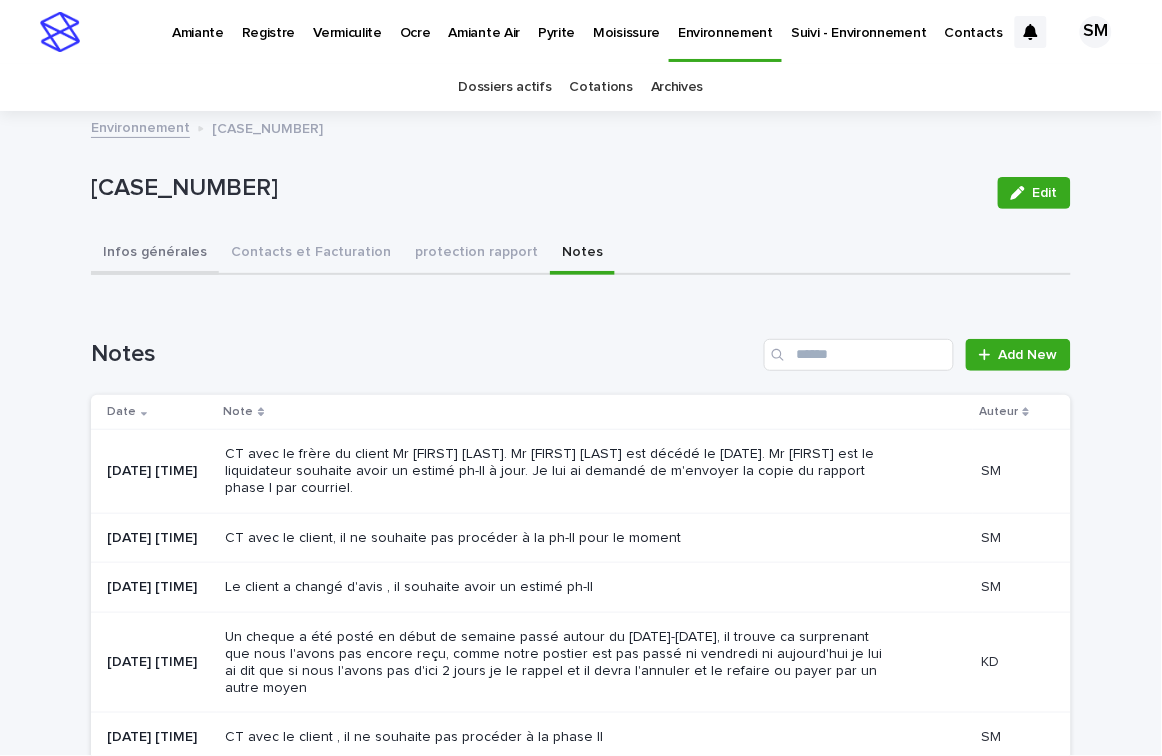 click on "Infos générales" at bounding box center (155, 254) 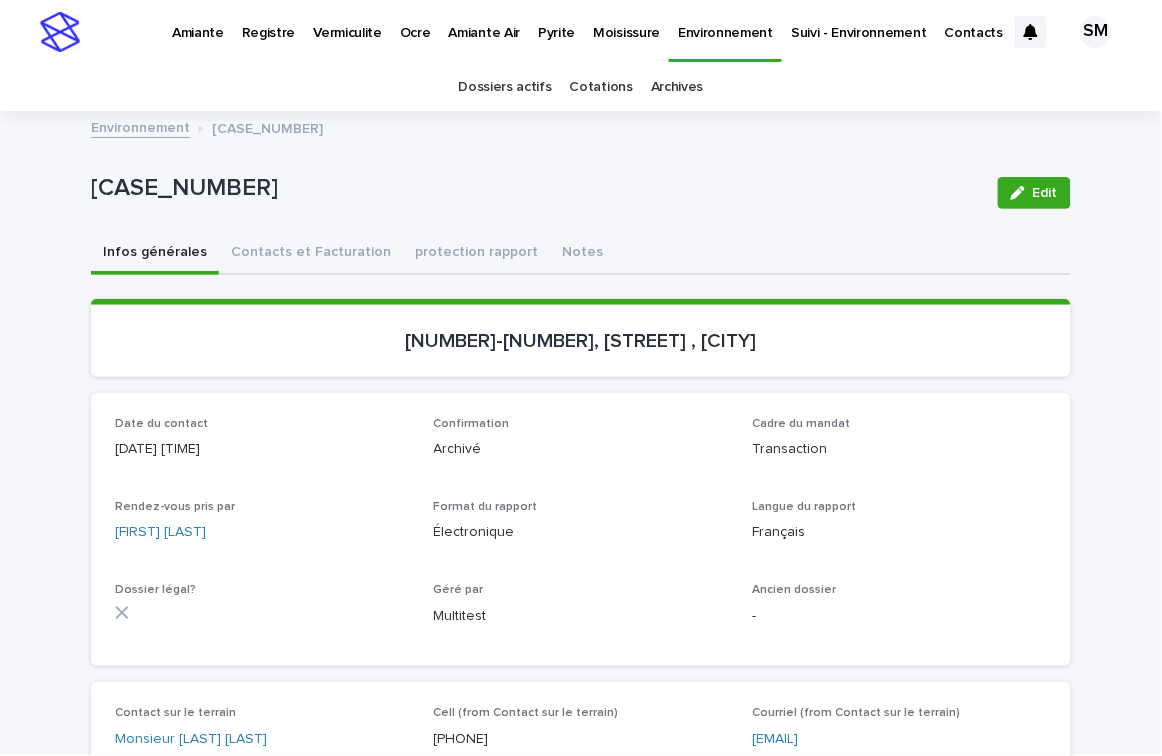 click on "[CASE_NUMBER] Edit" at bounding box center (581, 193) 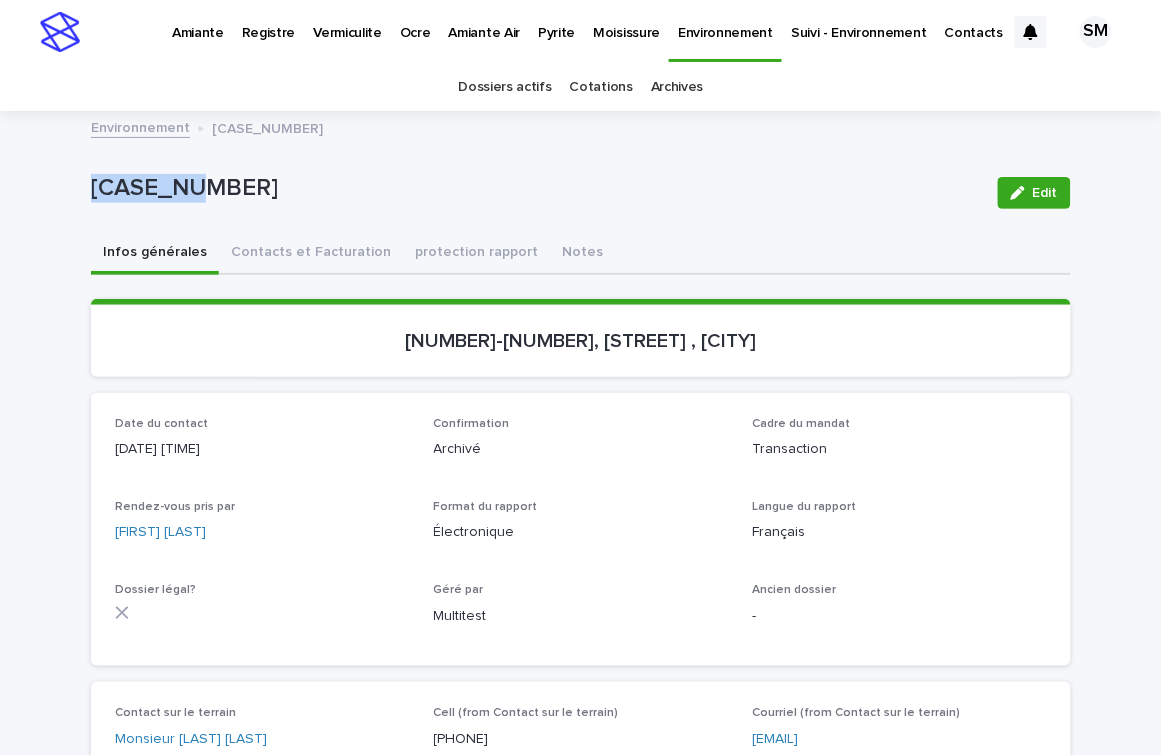 drag, startPoint x: 143, startPoint y: 175, endPoint x: 45, endPoint y: 173, distance: 98.02041 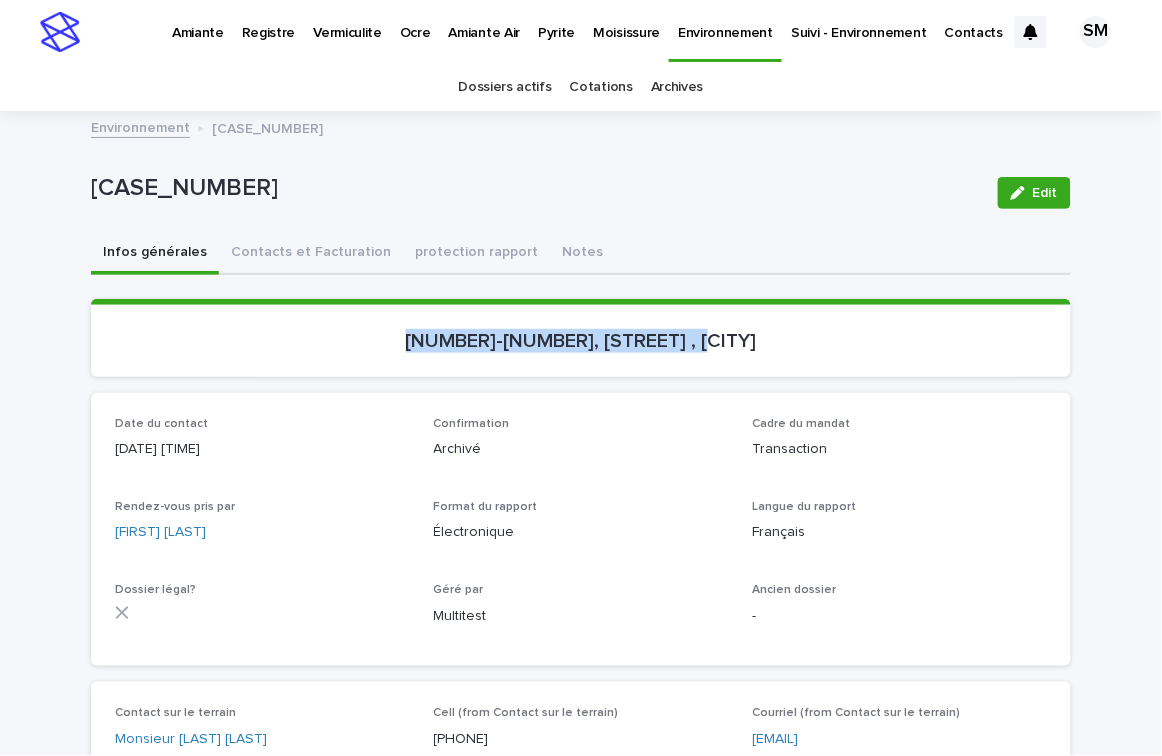 drag, startPoint x: 772, startPoint y: 330, endPoint x: 348, endPoint y: 344, distance: 424.23108 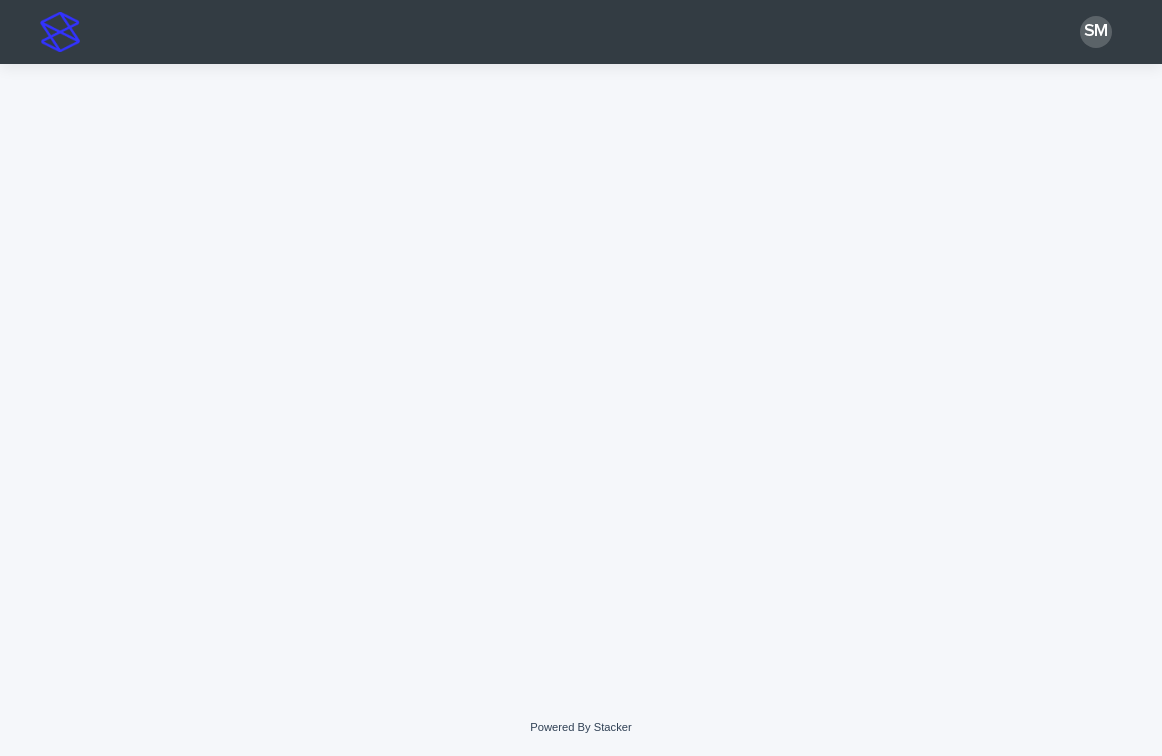 scroll, scrollTop: 0, scrollLeft: 0, axis: both 